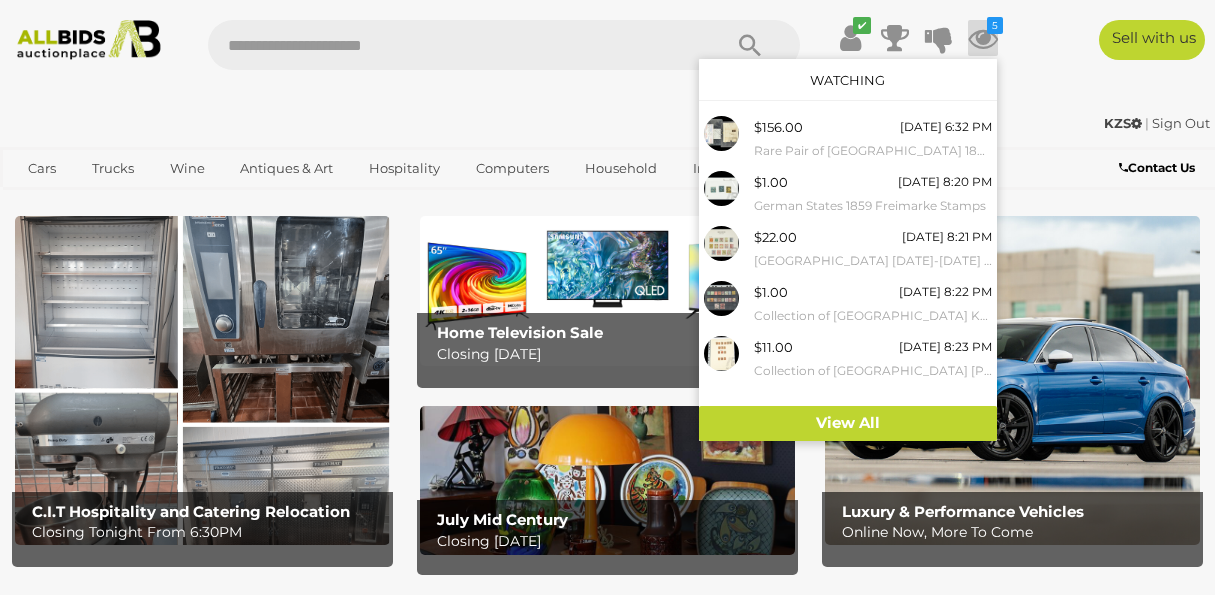 scroll, scrollTop: 0, scrollLeft: 0, axis: both 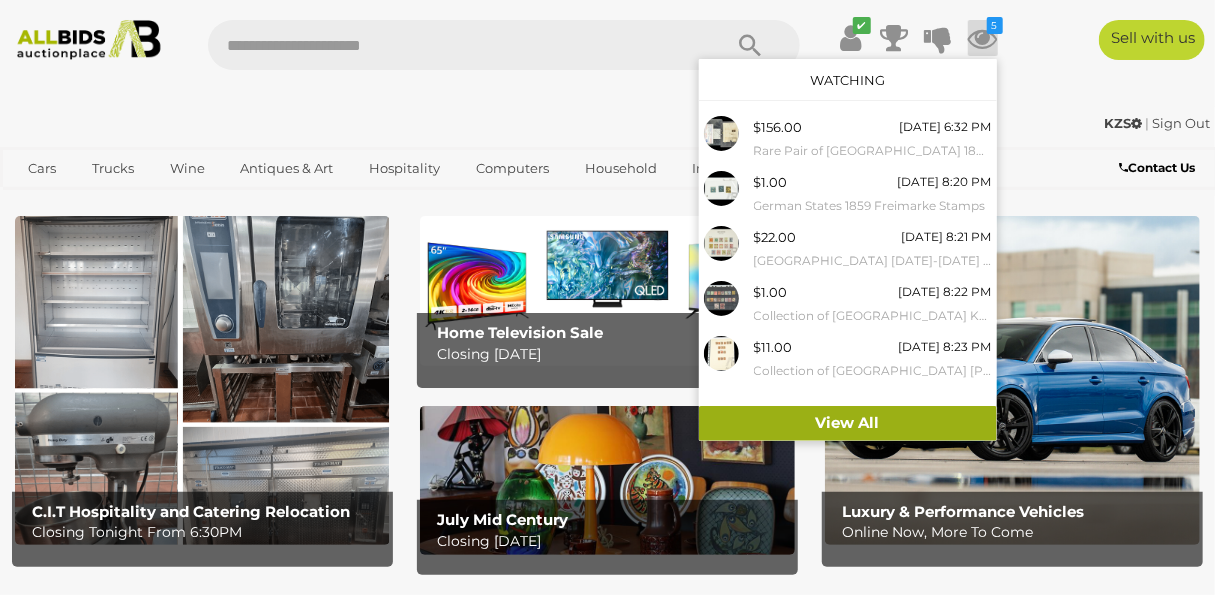 click on "View All" at bounding box center [848, 423] 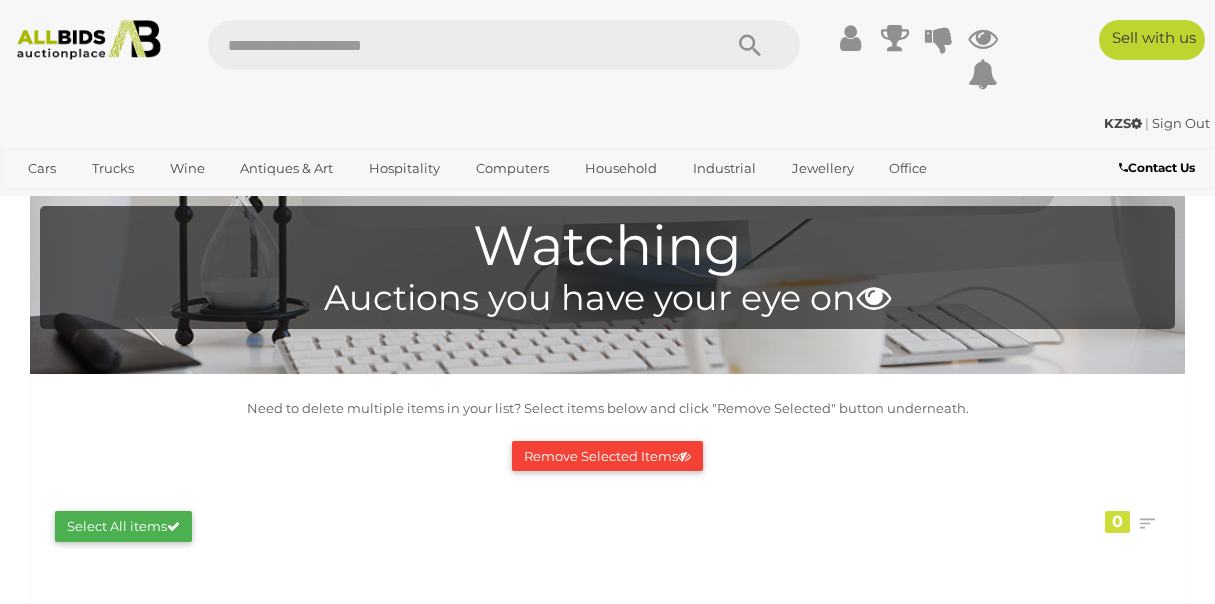 scroll, scrollTop: 0, scrollLeft: 0, axis: both 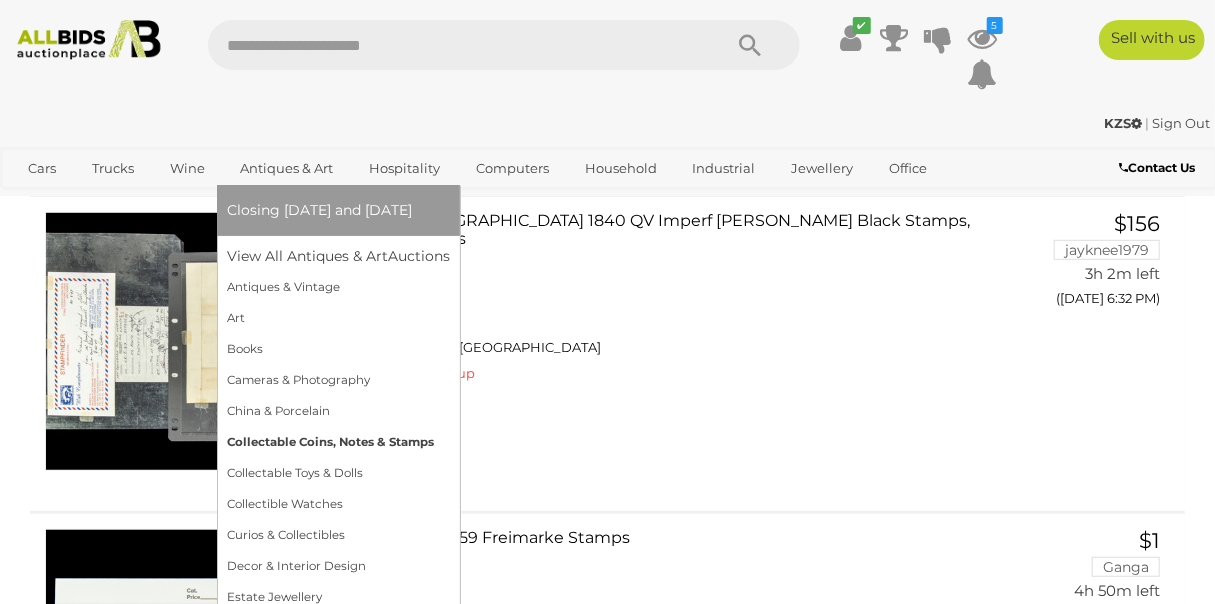 click on "Collectable Coins, Notes & Stamps" at bounding box center (338, 442) 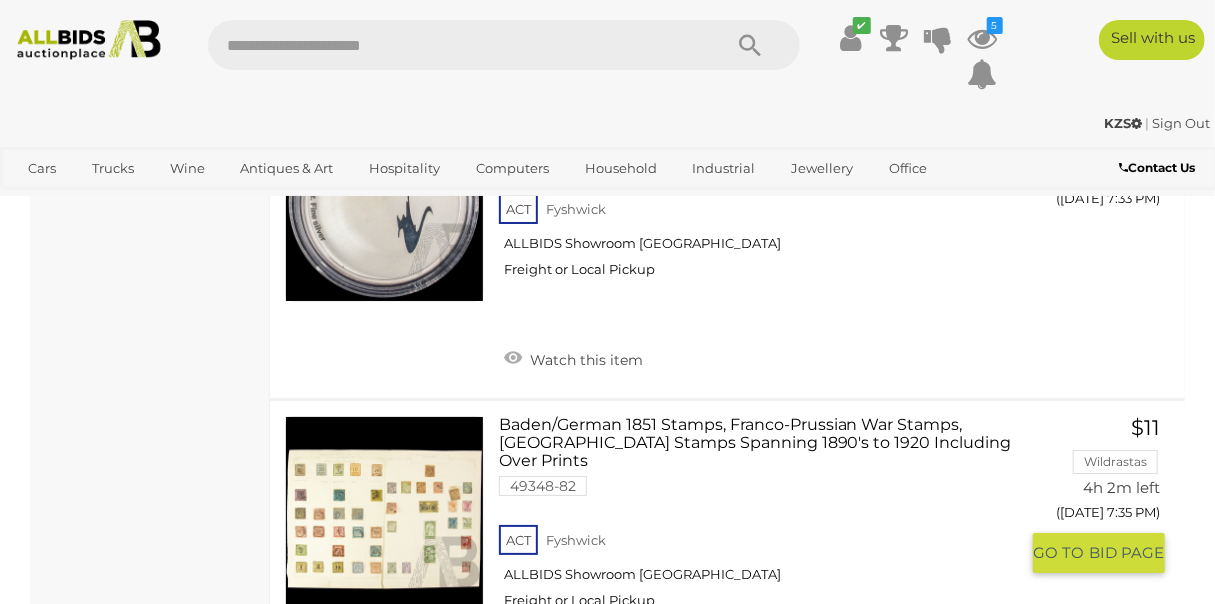 scroll, scrollTop: 20079, scrollLeft: 0, axis: vertical 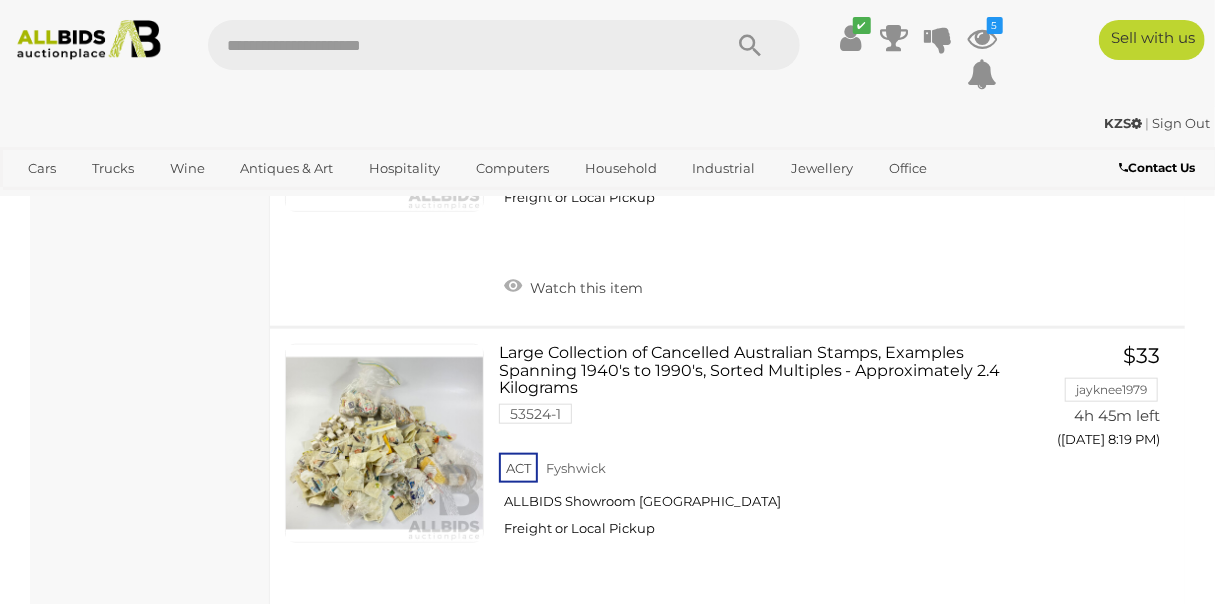 click on "2" at bounding box center (403, 707) 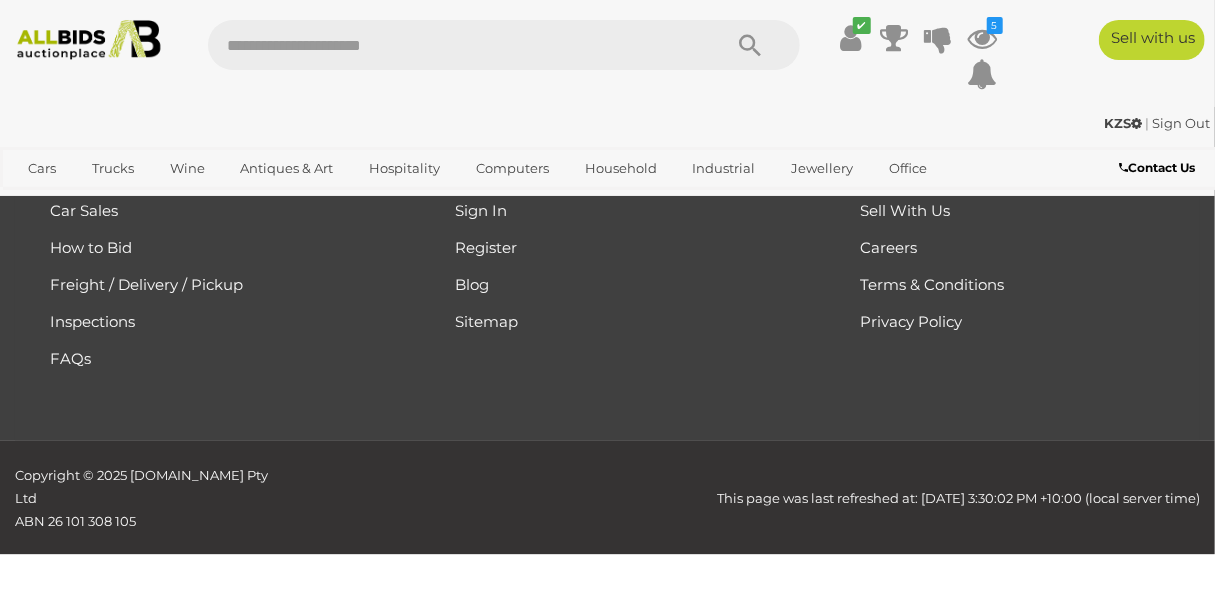 scroll, scrollTop: 292, scrollLeft: 0, axis: vertical 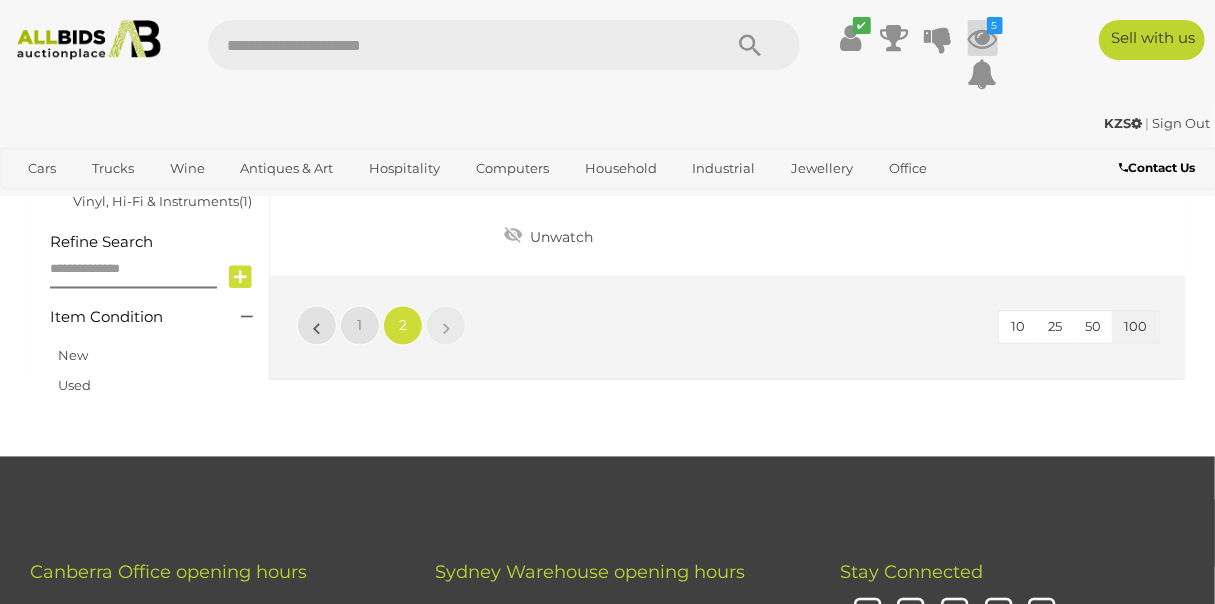 click at bounding box center (983, 38) 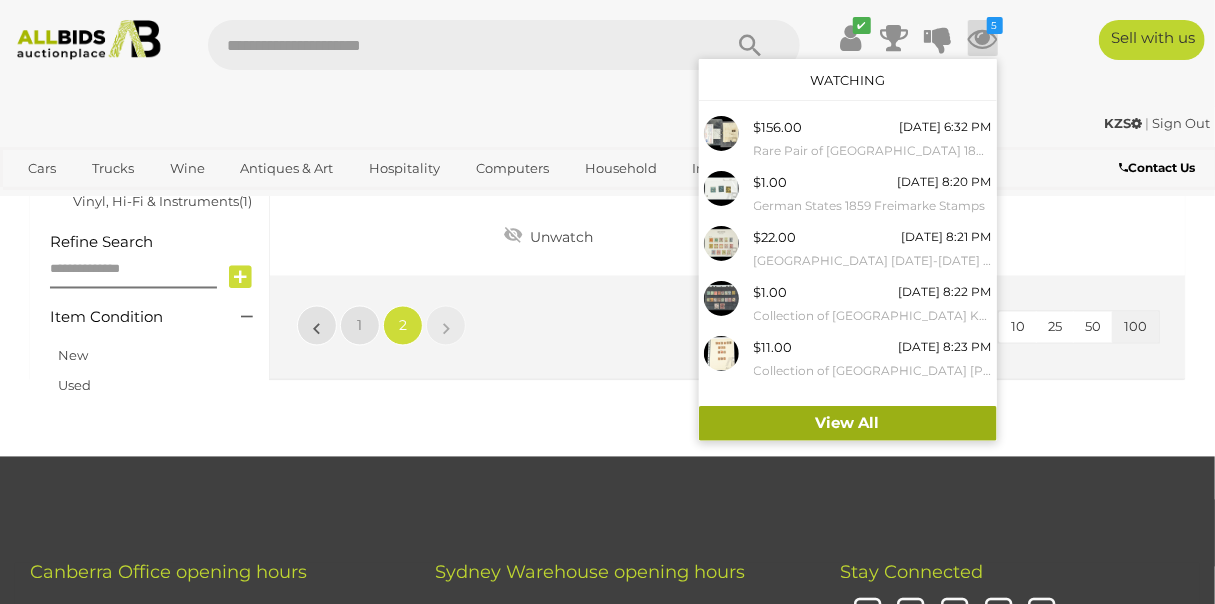 click on "View All" at bounding box center [848, 423] 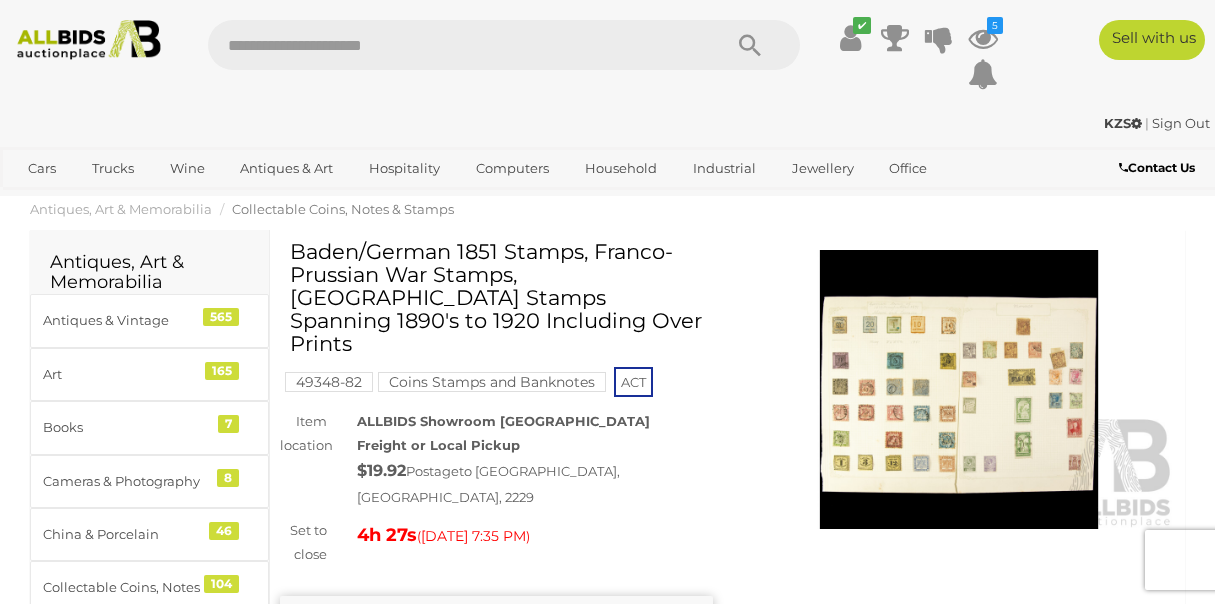 scroll, scrollTop: 0, scrollLeft: 0, axis: both 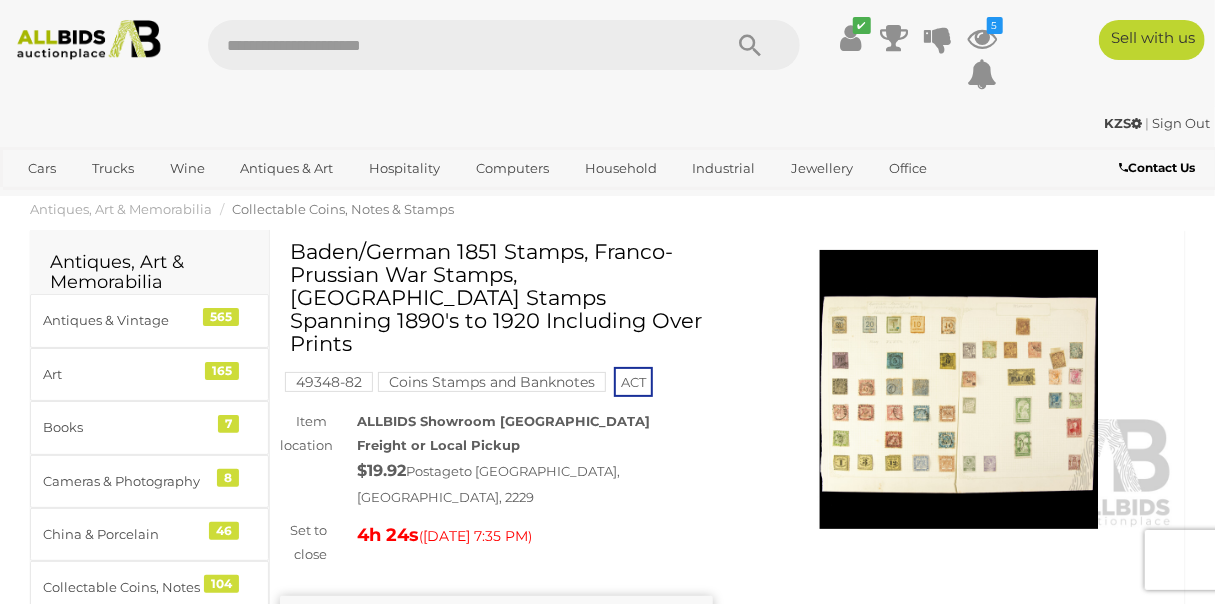 click at bounding box center (959, 389) 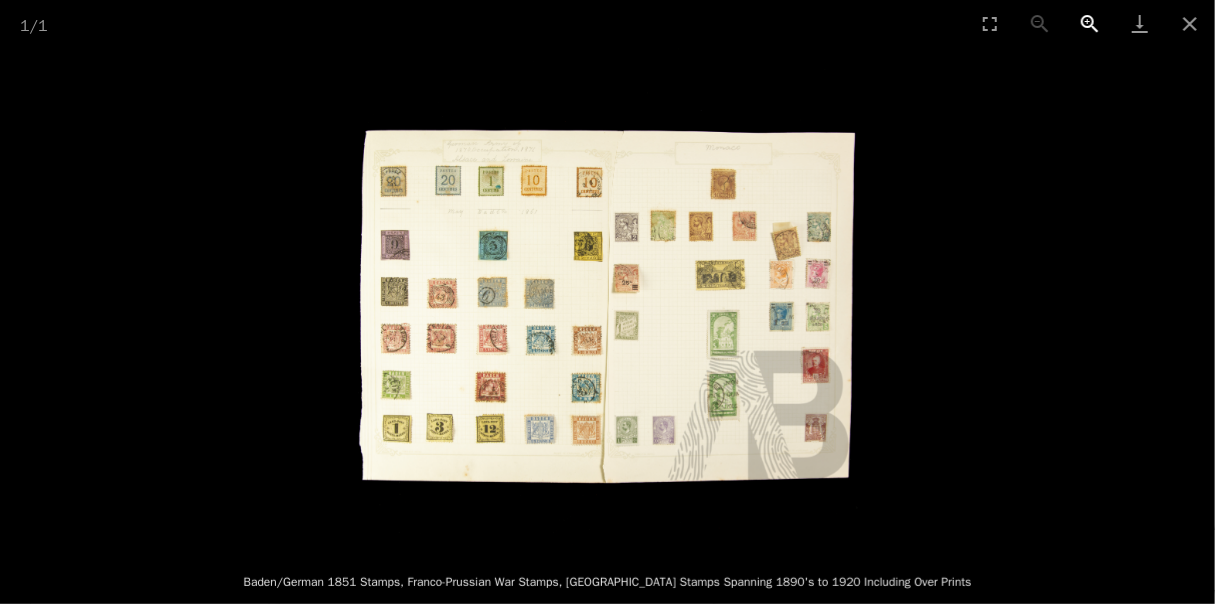 click at bounding box center [1090, 23] 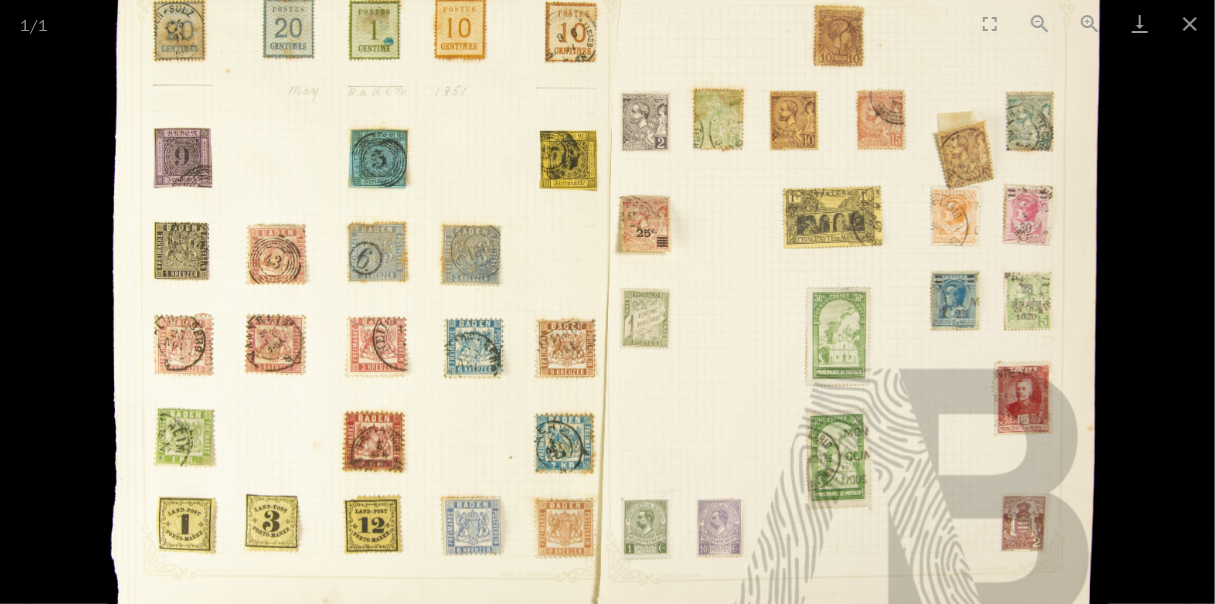 drag, startPoint x: 569, startPoint y: 300, endPoint x: 426, endPoint y: 267, distance: 146.7583 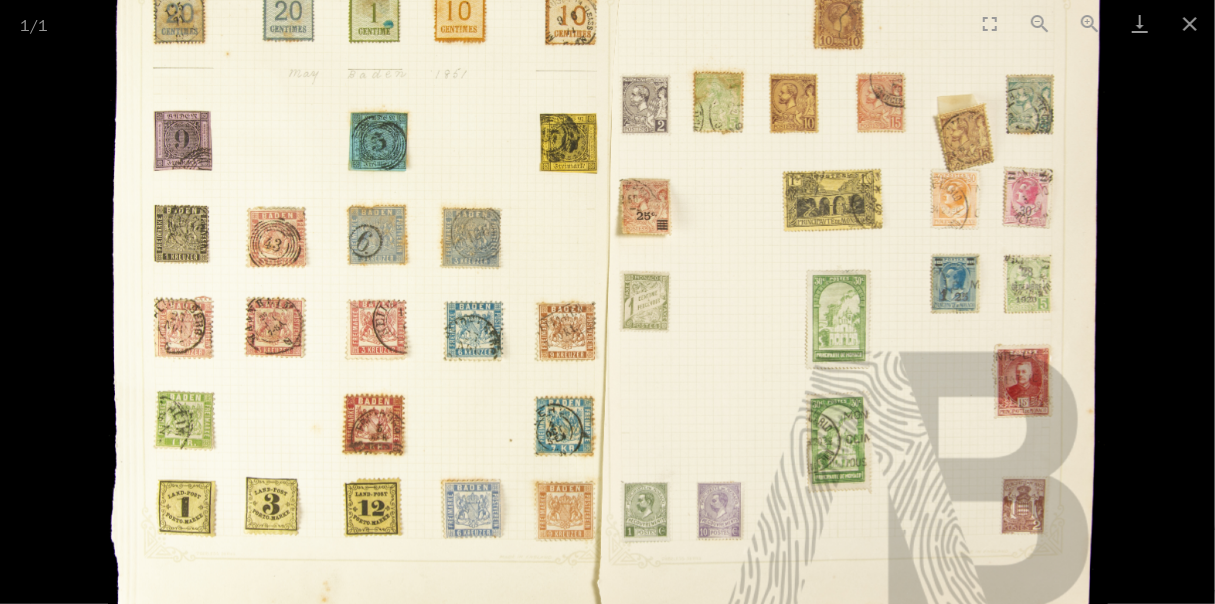 drag, startPoint x: 833, startPoint y: 260, endPoint x: 832, endPoint y: 225, distance: 35.014282 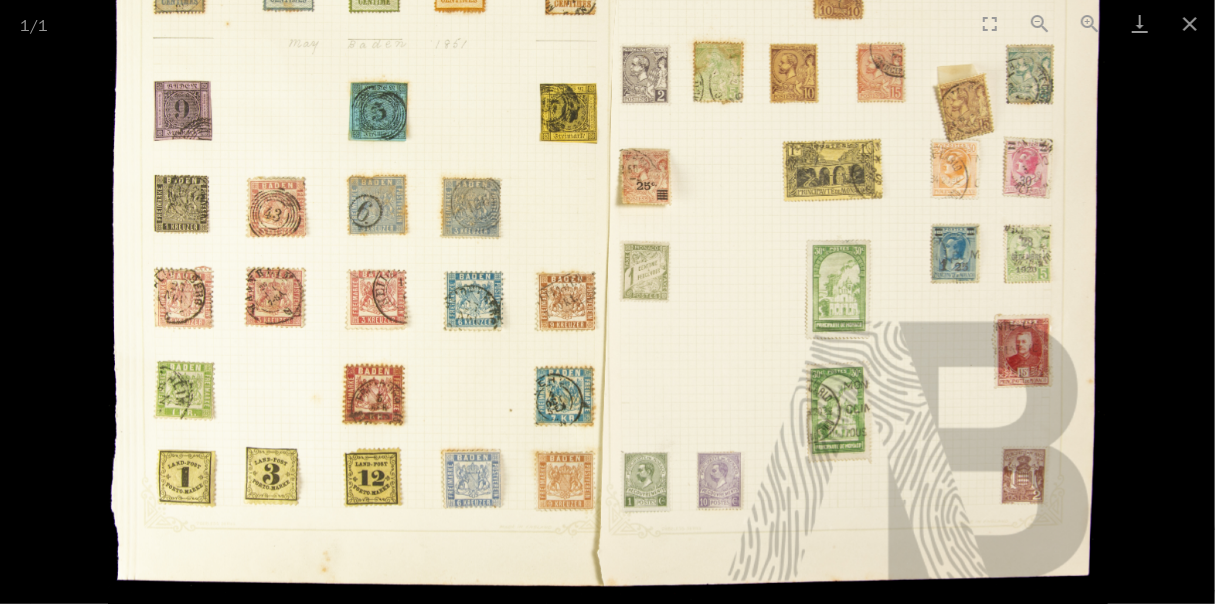 drag, startPoint x: 744, startPoint y: 333, endPoint x: 743, endPoint y: 303, distance: 30.016663 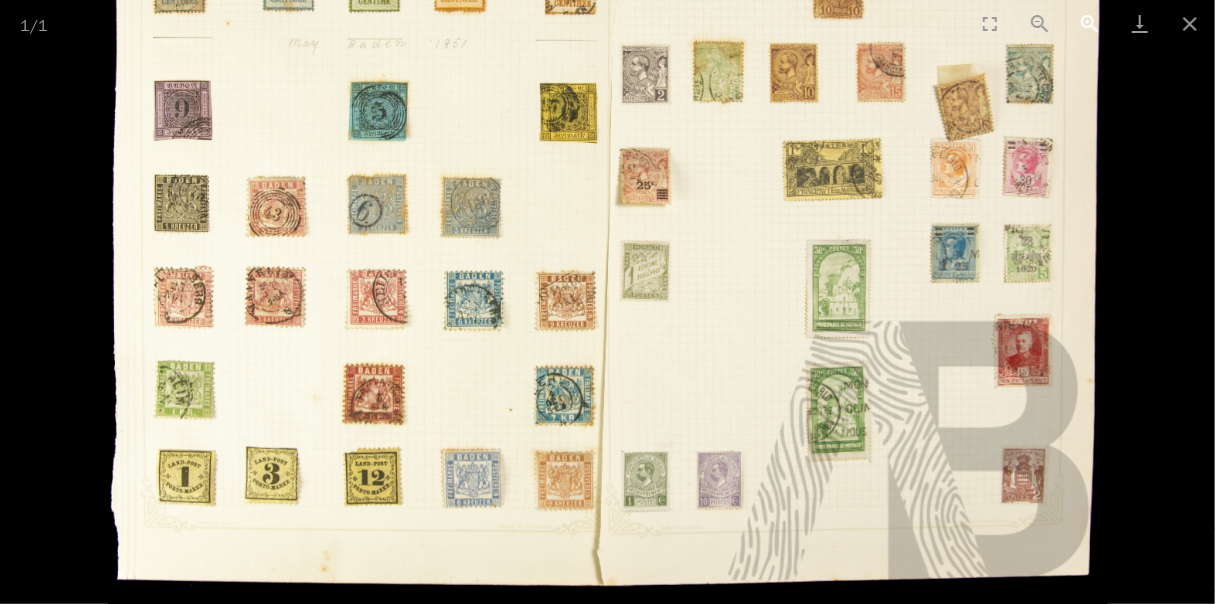 click at bounding box center [1090, 23] 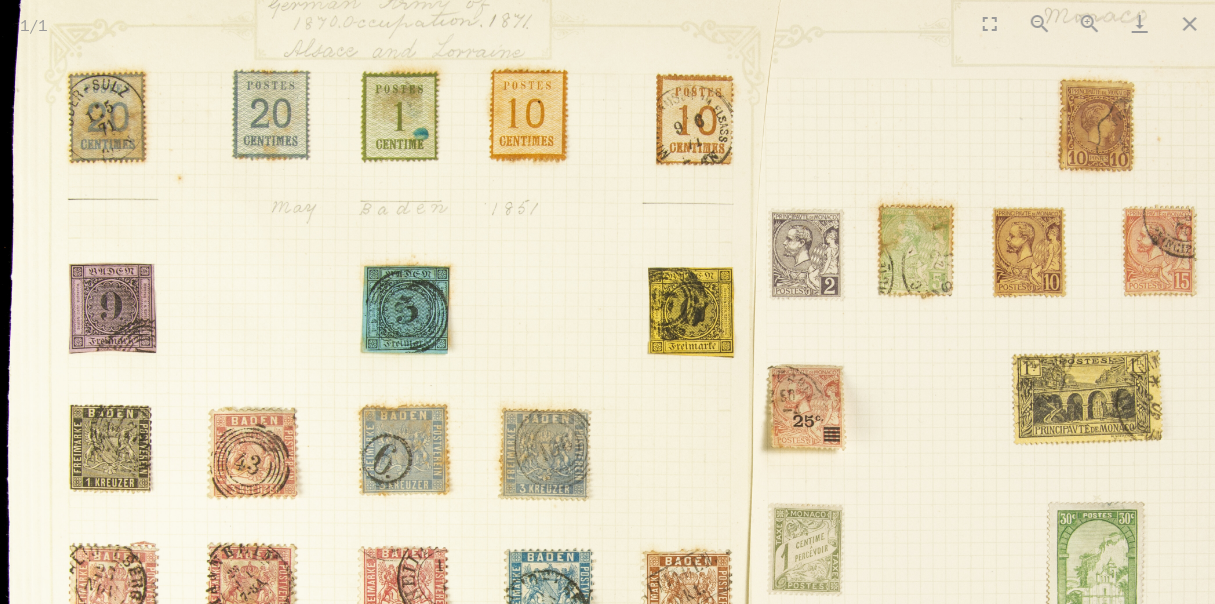 scroll, scrollTop: 0, scrollLeft: 0, axis: both 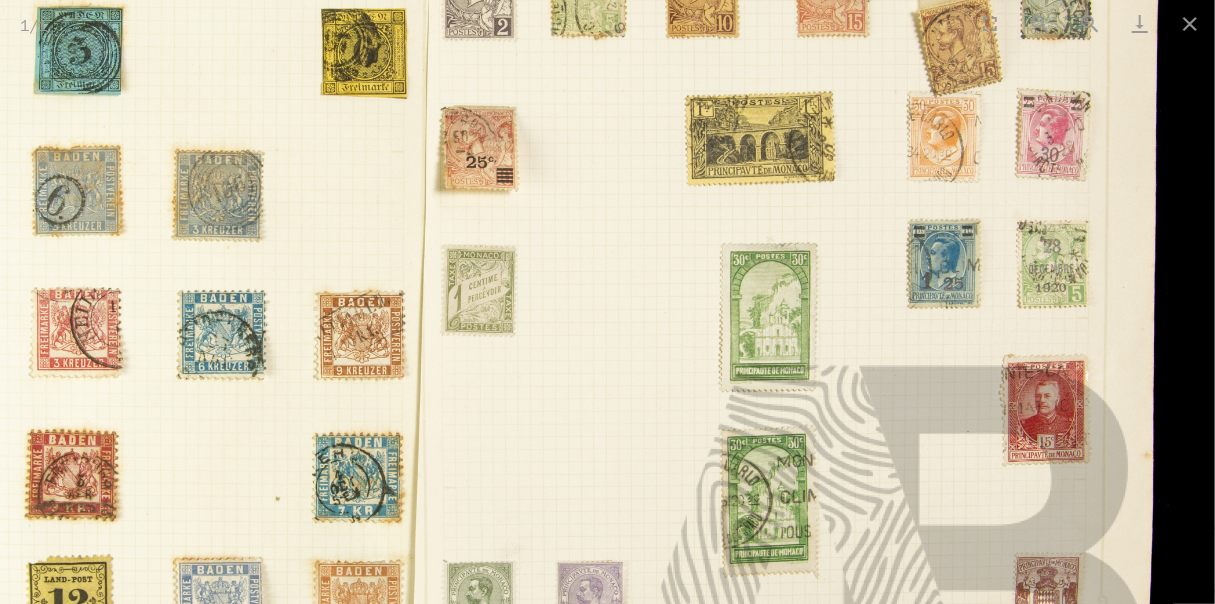 drag, startPoint x: 966, startPoint y: 321, endPoint x: 427, endPoint y: 62, distance: 597.99835 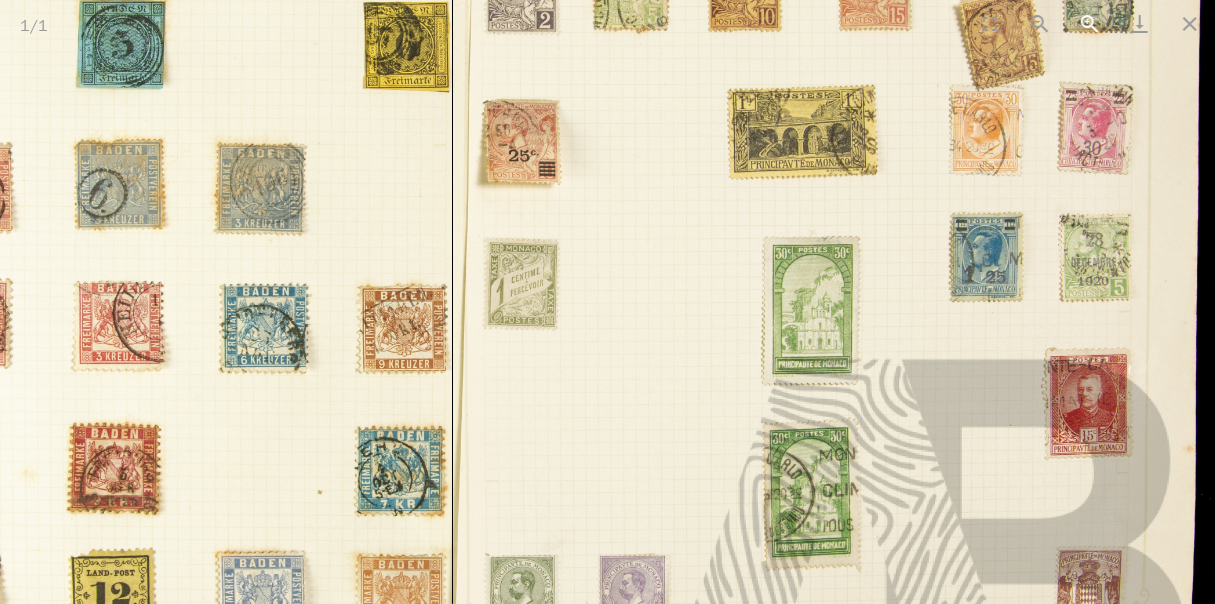 click at bounding box center [1090, 23] 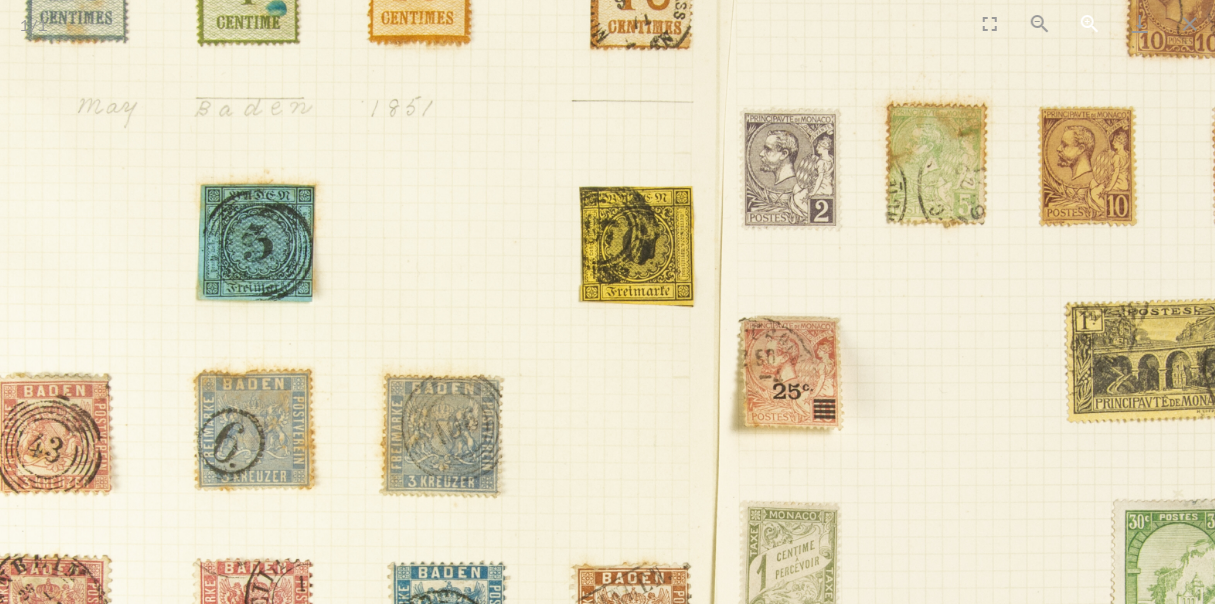 click at bounding box center [1090, 23] 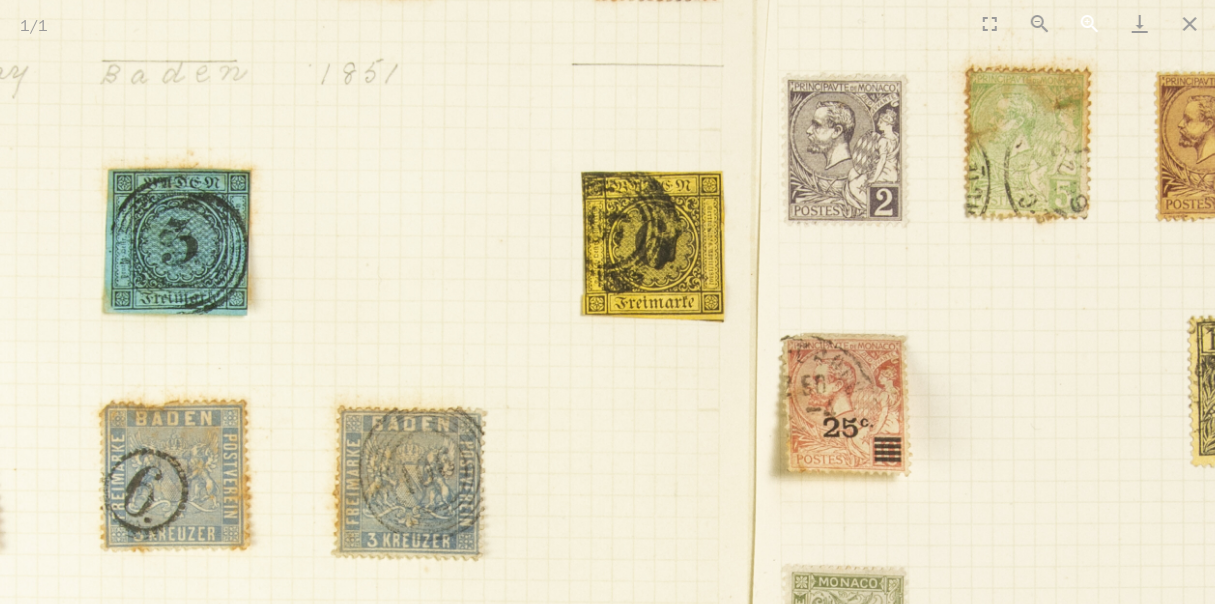 click at bounding box center [1090, 23] 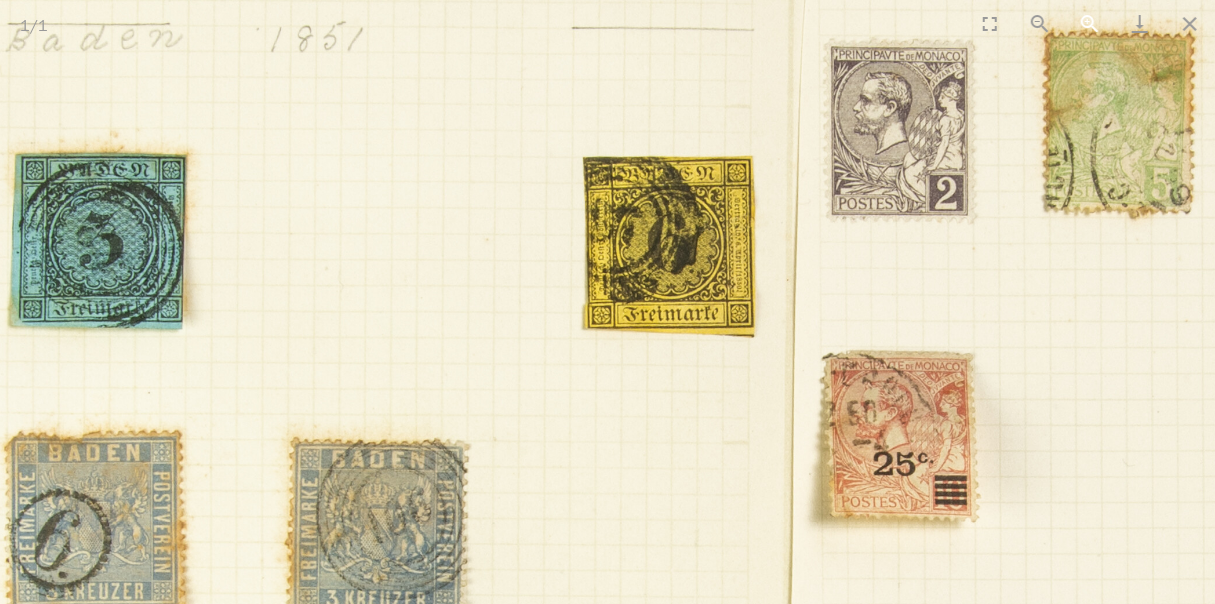 click at bounding box center [1090, 23] 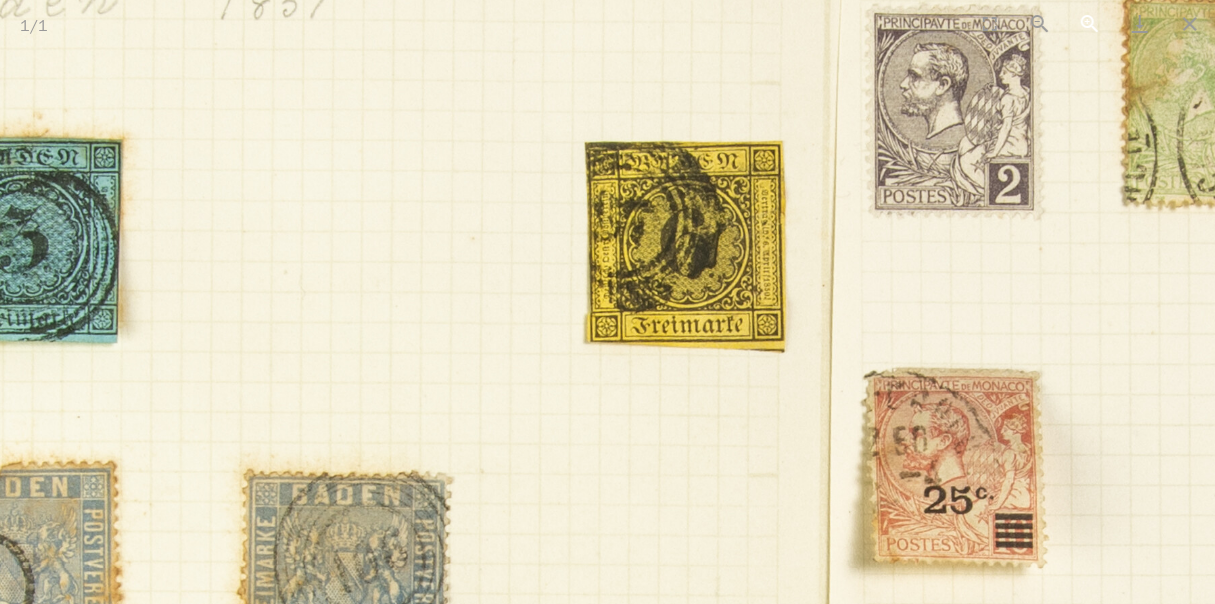 click at bounding box center [1090, 23] 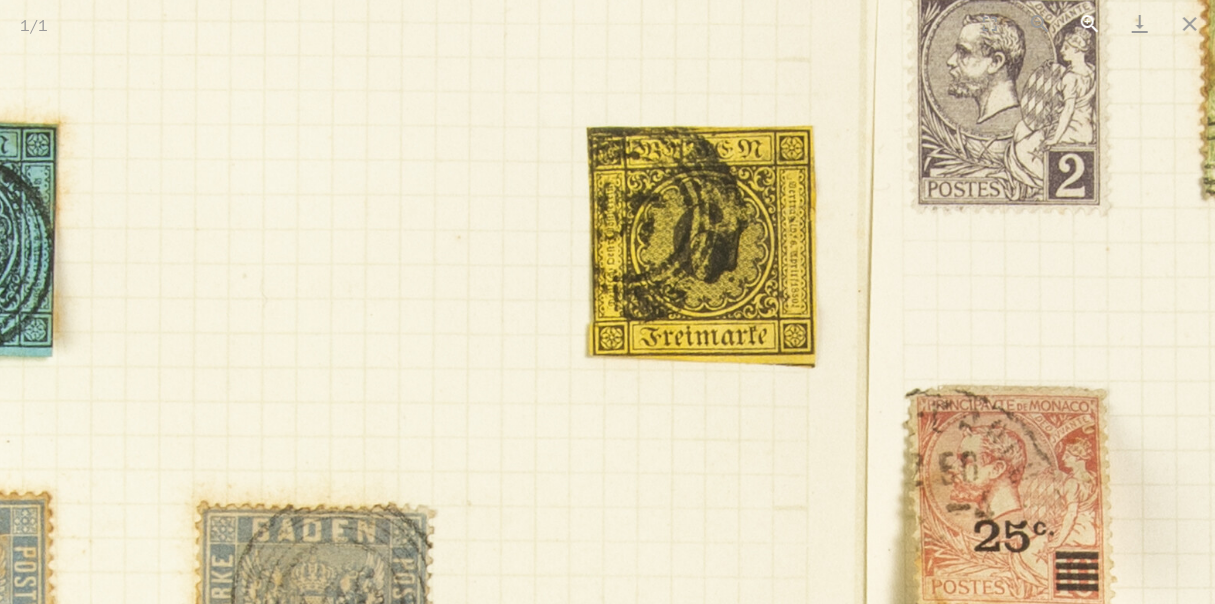 click at bounding box center [1090, 23] 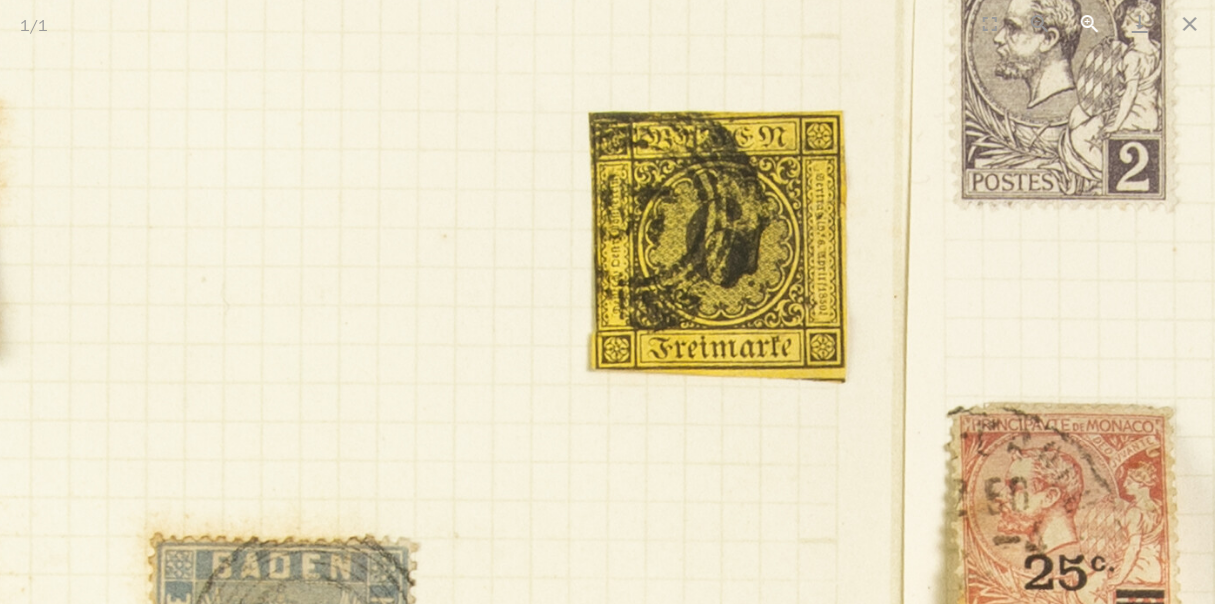 click at bounding box center (1090, 23) 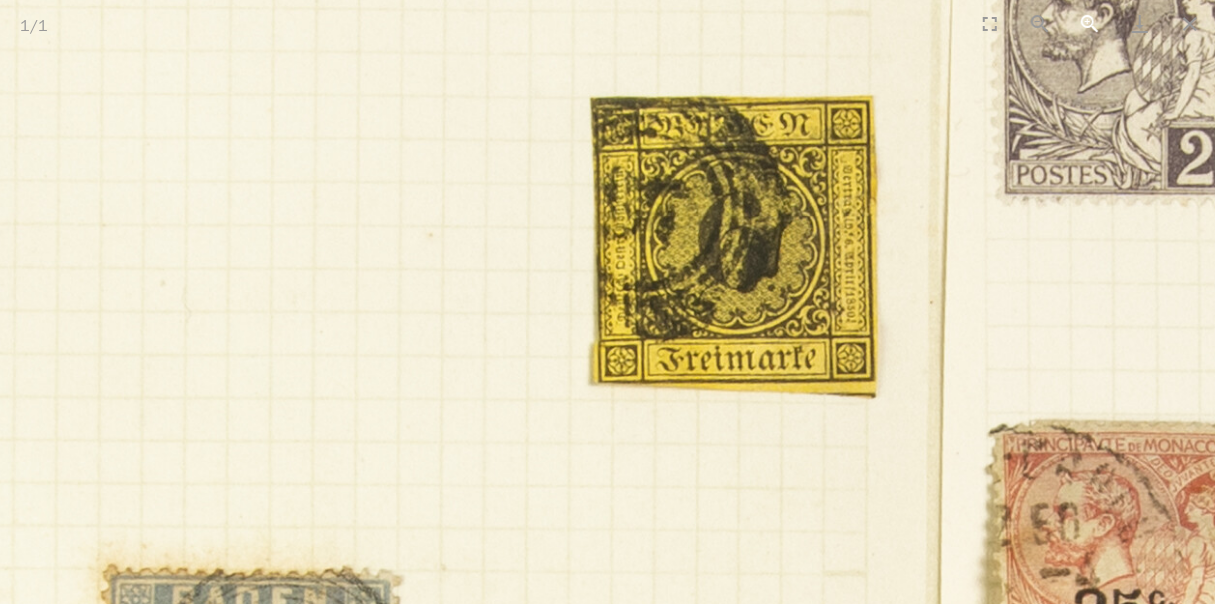 click at bounding box center (1090, 23) 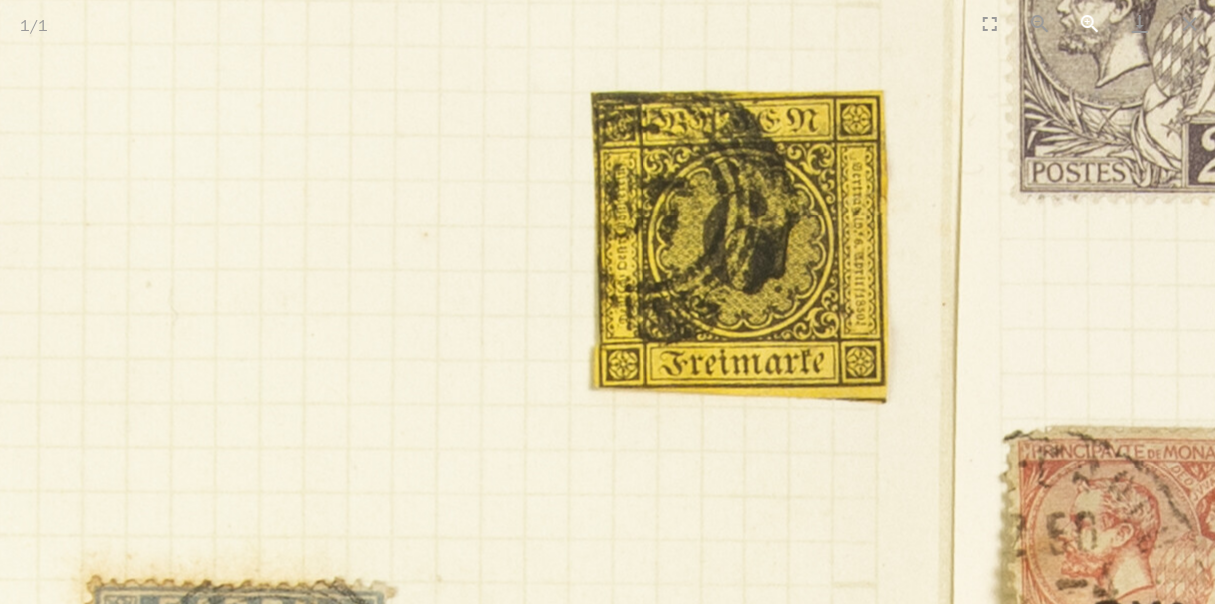 click at bounding box center (1090, 23) 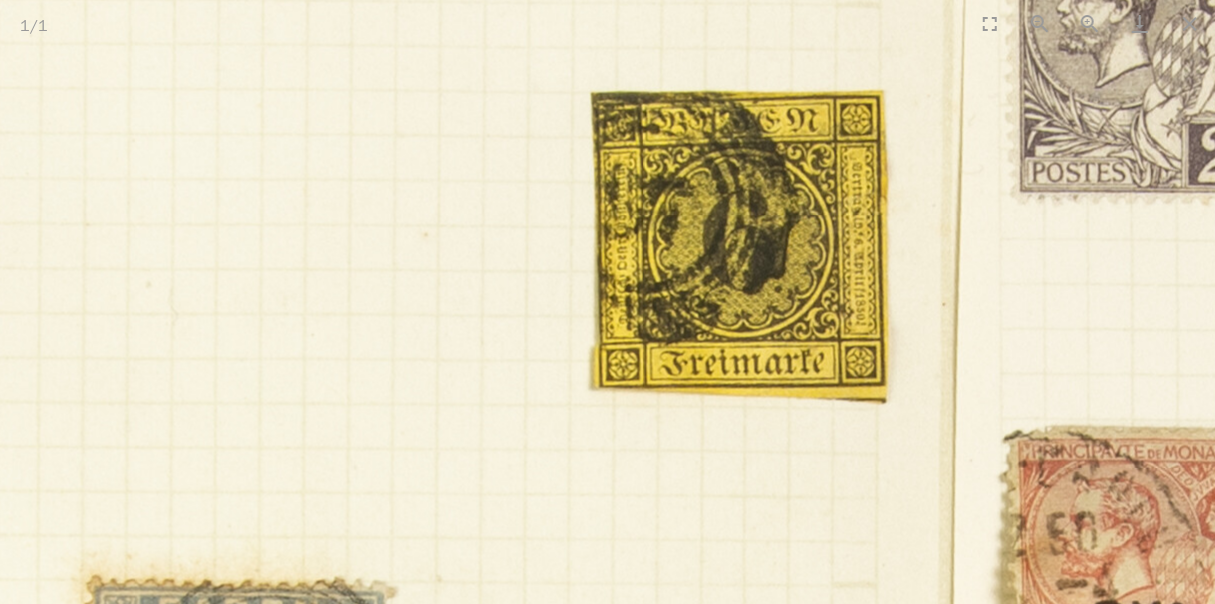 scroll, scrollTop: 0, scrollLeft: 0, axis: both 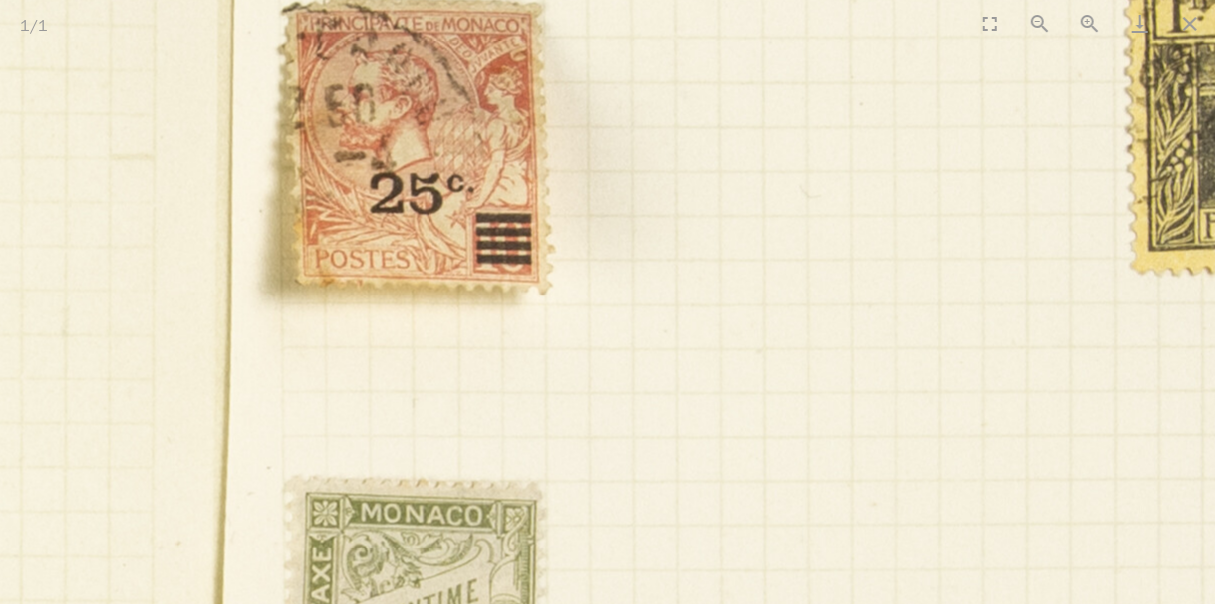drag, startPoint x: 1073, startPoint y: 484, endPoint x: 352, endPoint y: 56, distance: 838.4659 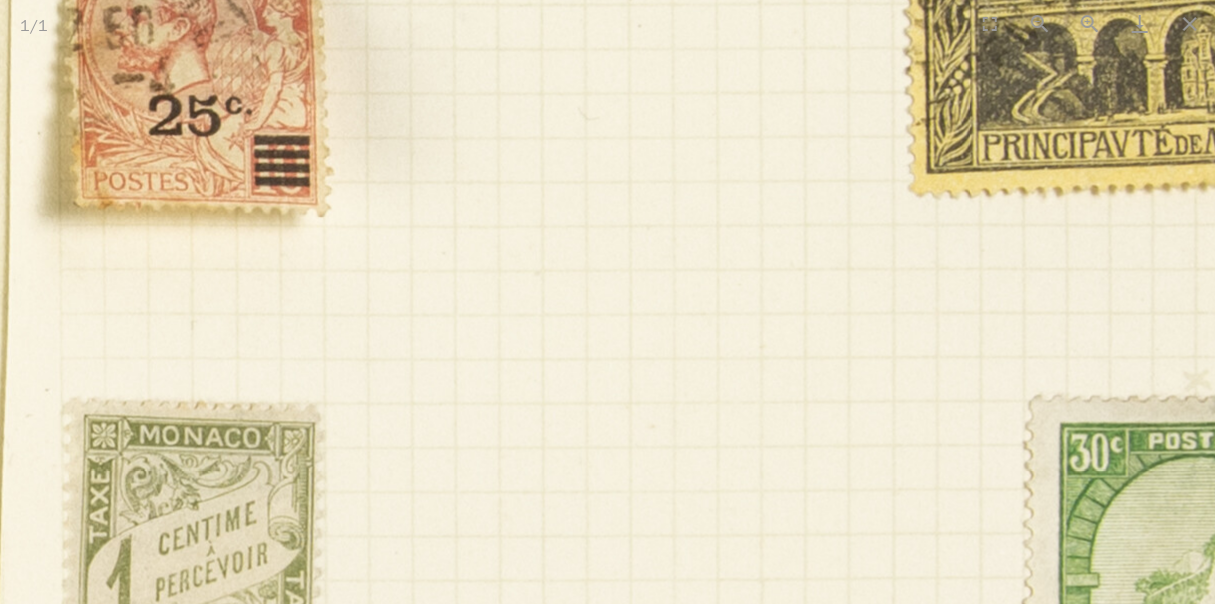 scroll, scrollTop: 0, scrollLeft: 0, axis: both 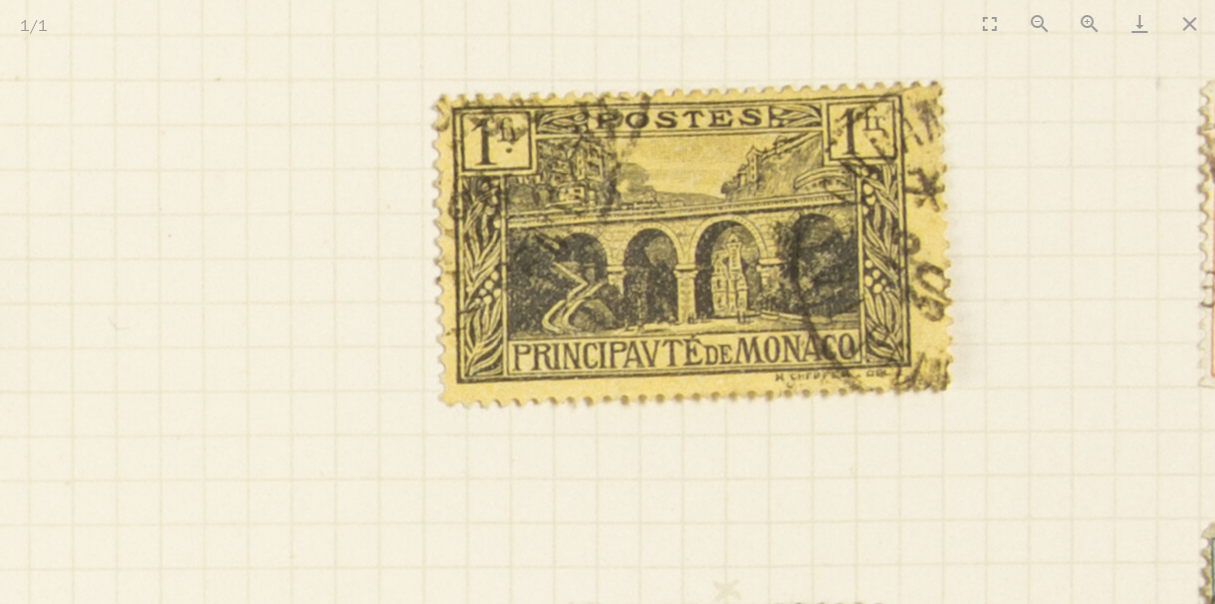 drag, startPoint x: 654, startPoint y: 153, endPoint x: 220, endPoint y: 335, distance: 470.6166 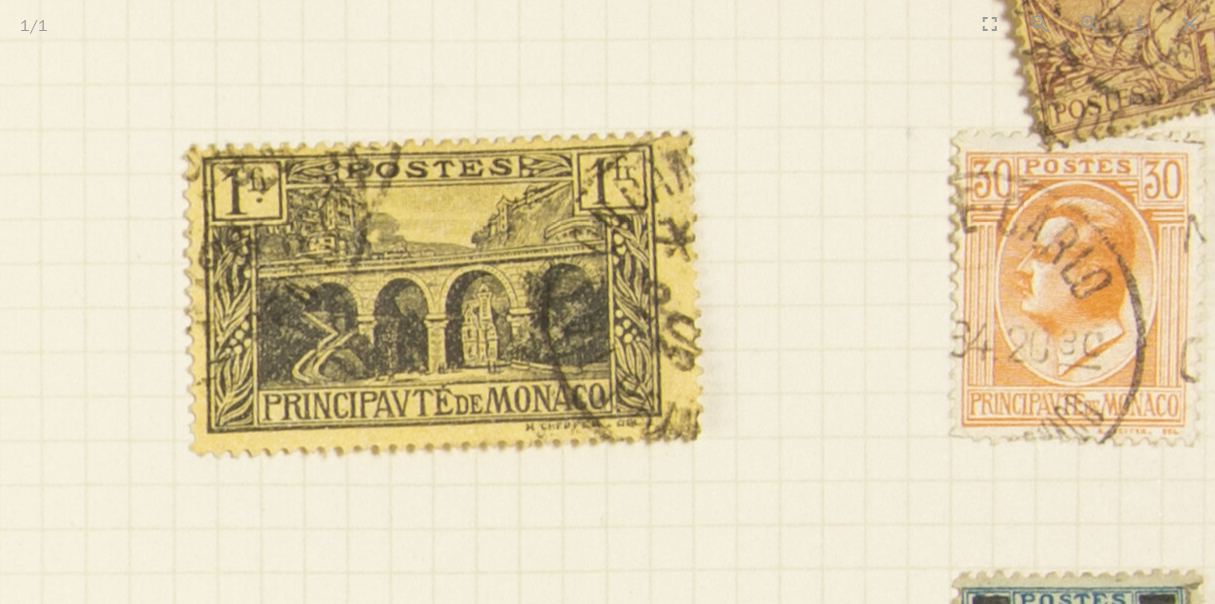 scroll, scrollTop: 0, scrollLeft: 0, axis: both 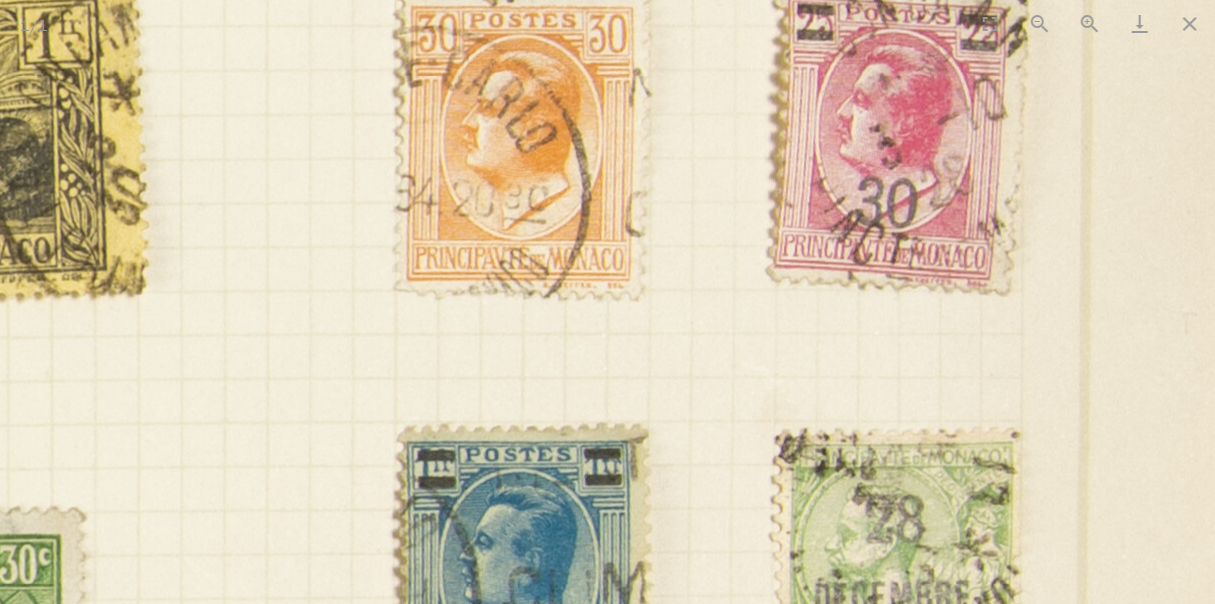 drag, startPoint x: 846, startPoint y: 241, endPoint x: 291, endPoint y: 95, distance: 573.8824 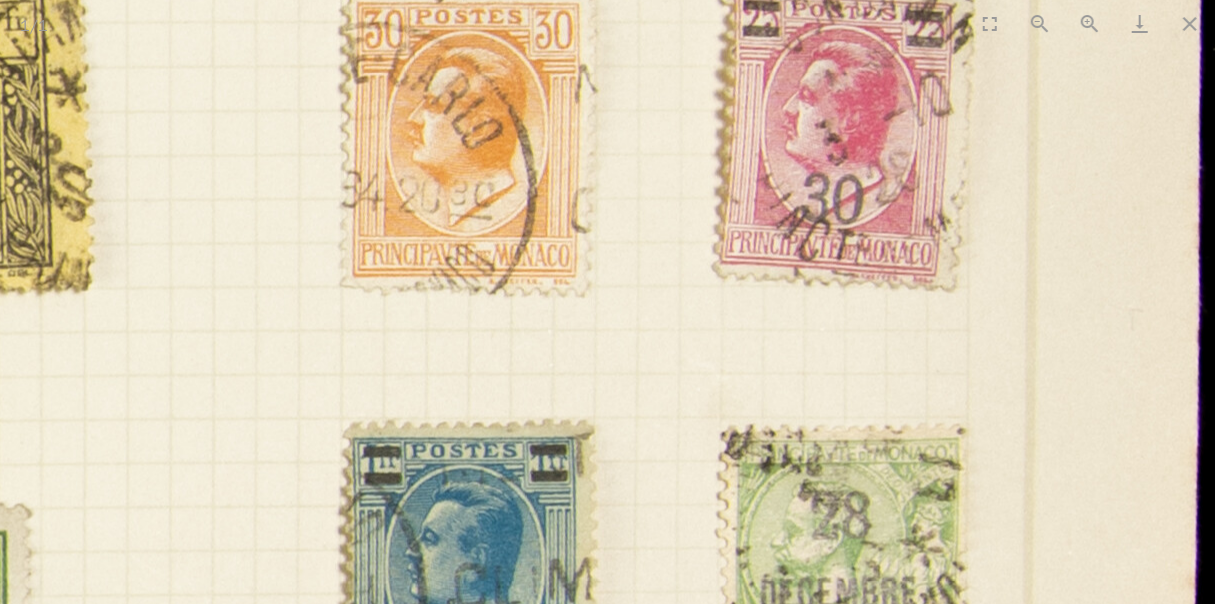 scroll, scrollTop: 0, scrollLeft: 0, axis: both 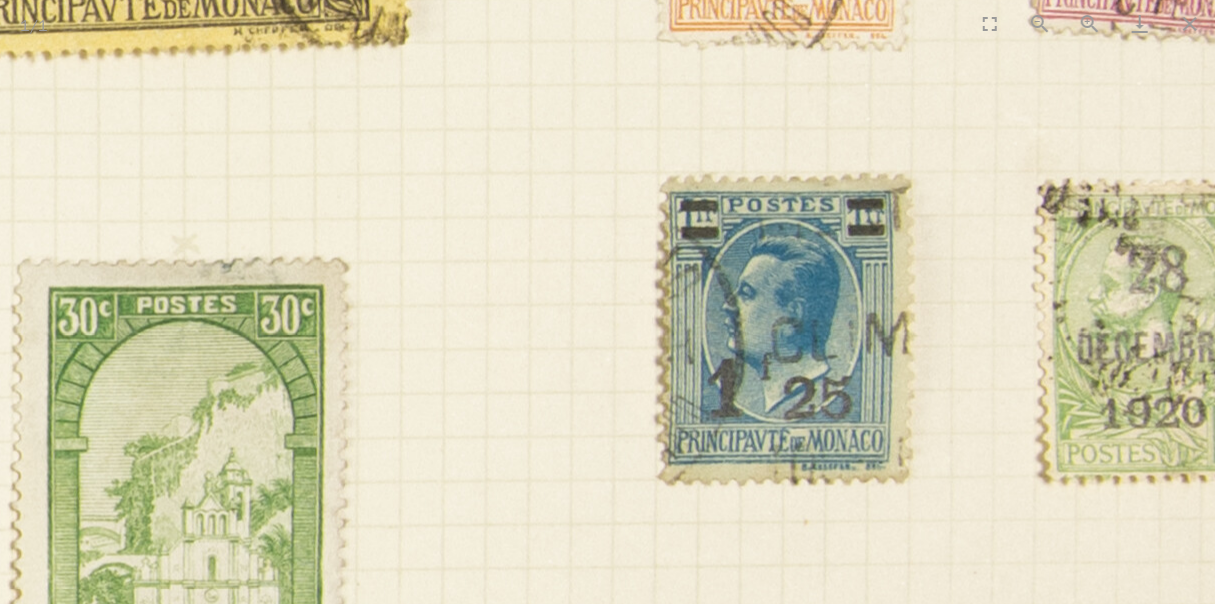 drag, startPoint x: 258, startPoint y: 381, endPoint x: 576, endPoint y: 135, distance: 402.04477 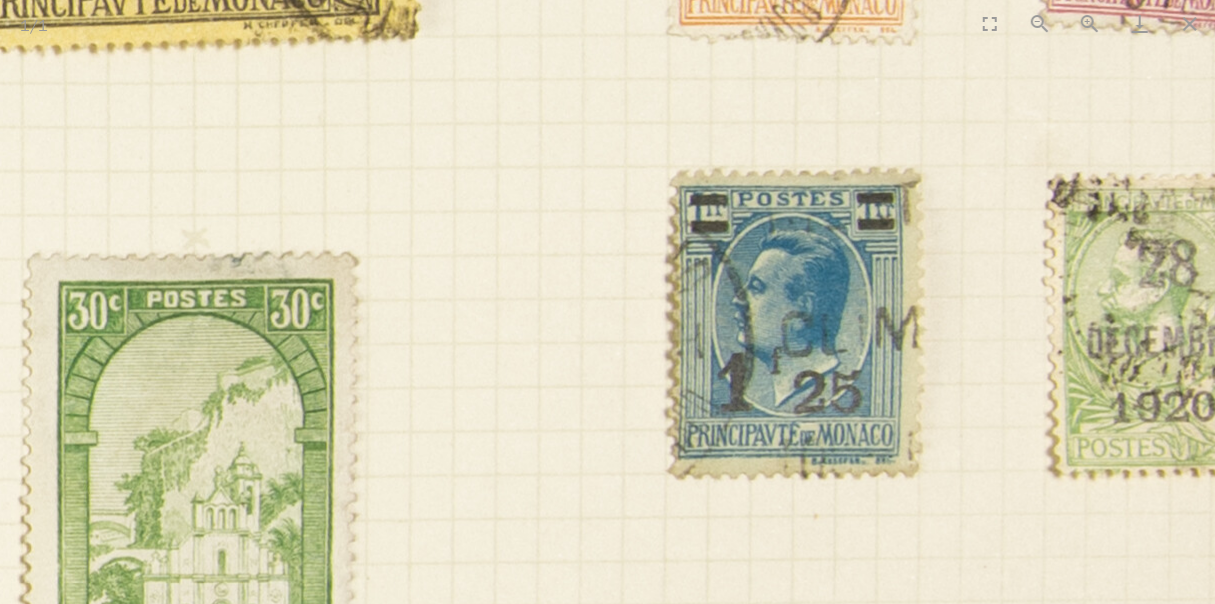 scroll, scrollTop: 0, scrollLeft: 0, axis: both 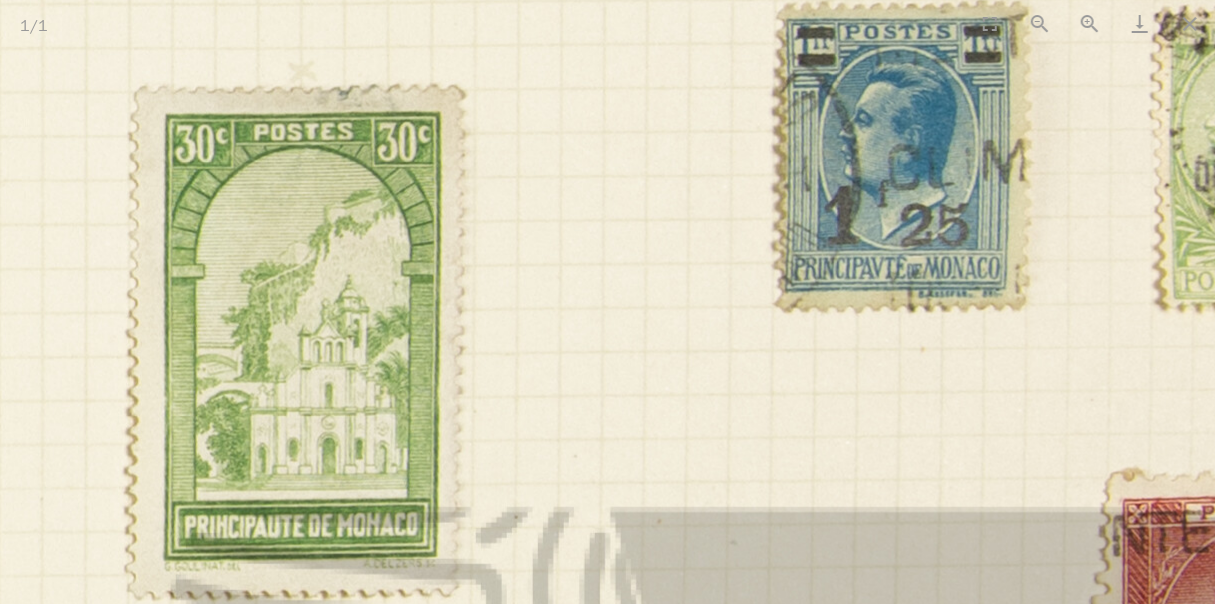 drag, startPoint x: 471, startPoint y: 396, endPoint x: 577, endPoint y: 229, distance: 197.8004 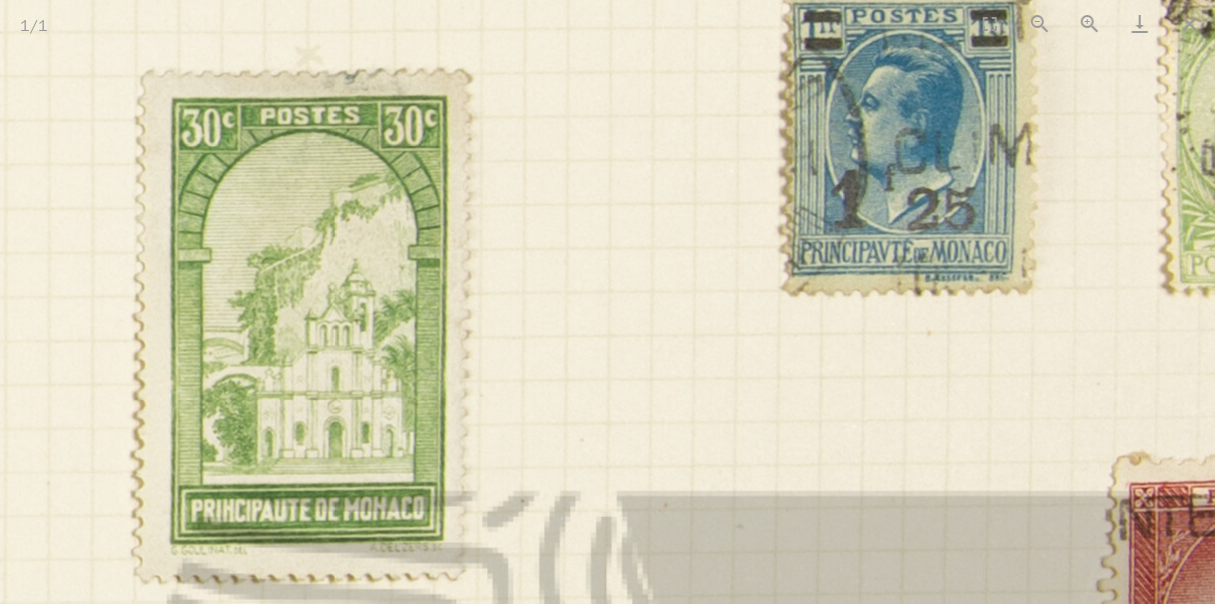scroll, scrollTop: 0, scrollLeft: 0, axis: both 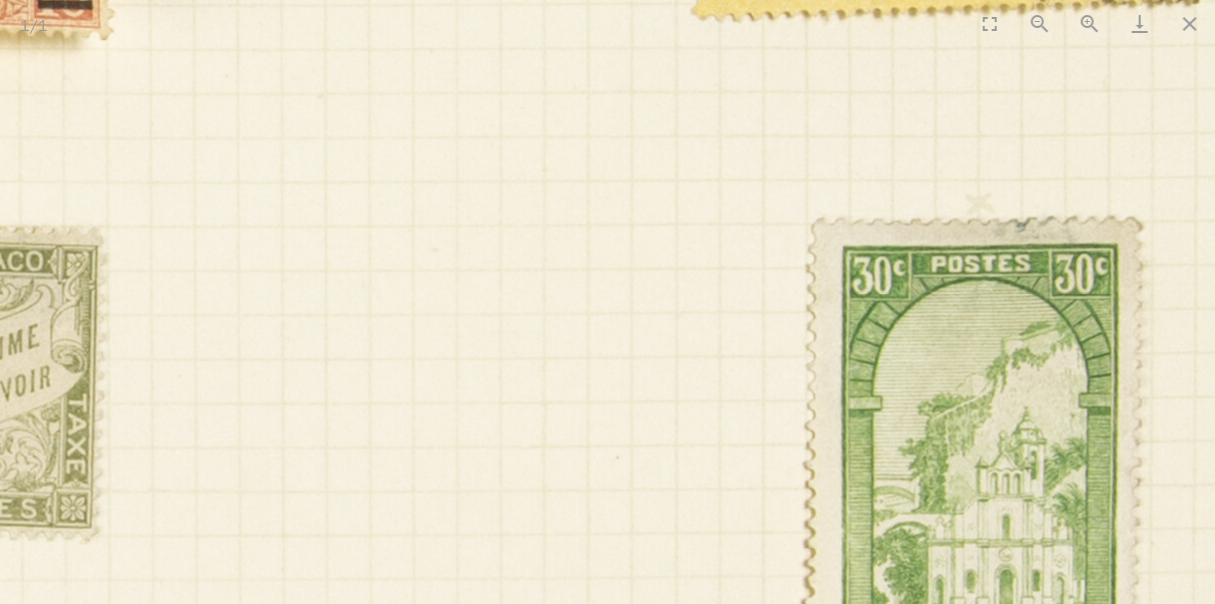 drag, startPoint x: 253, startPoint y: 266, endPoint x: 924, endPoint y: 414, distance: 687.12805 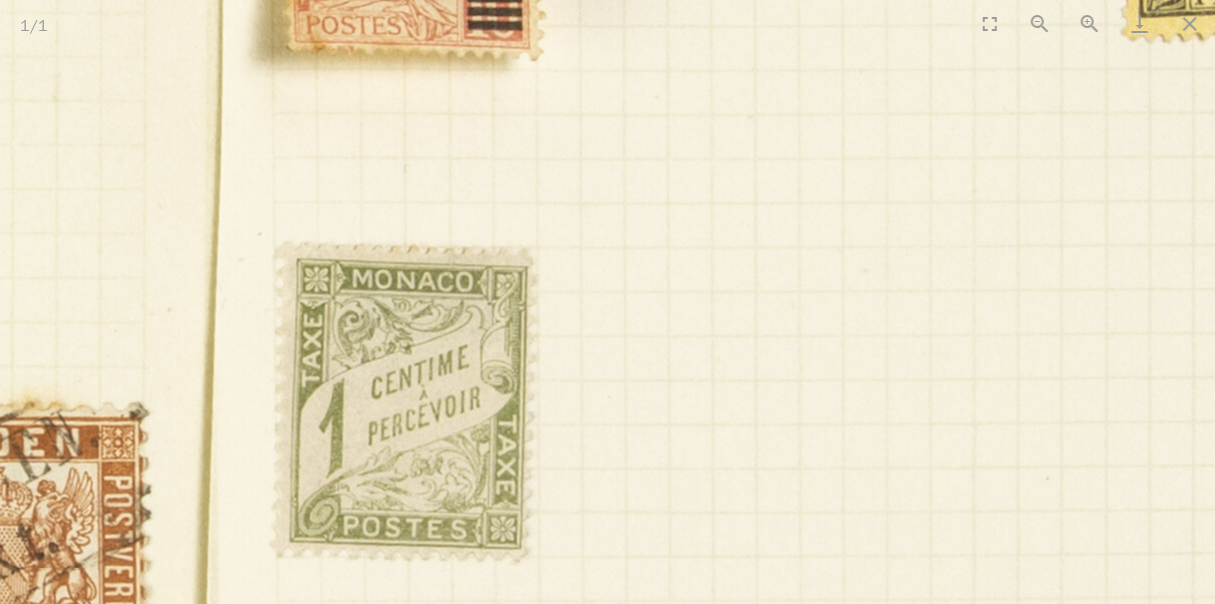 scroll, scrollTop: 0, scrollLeft: 0, axis: both 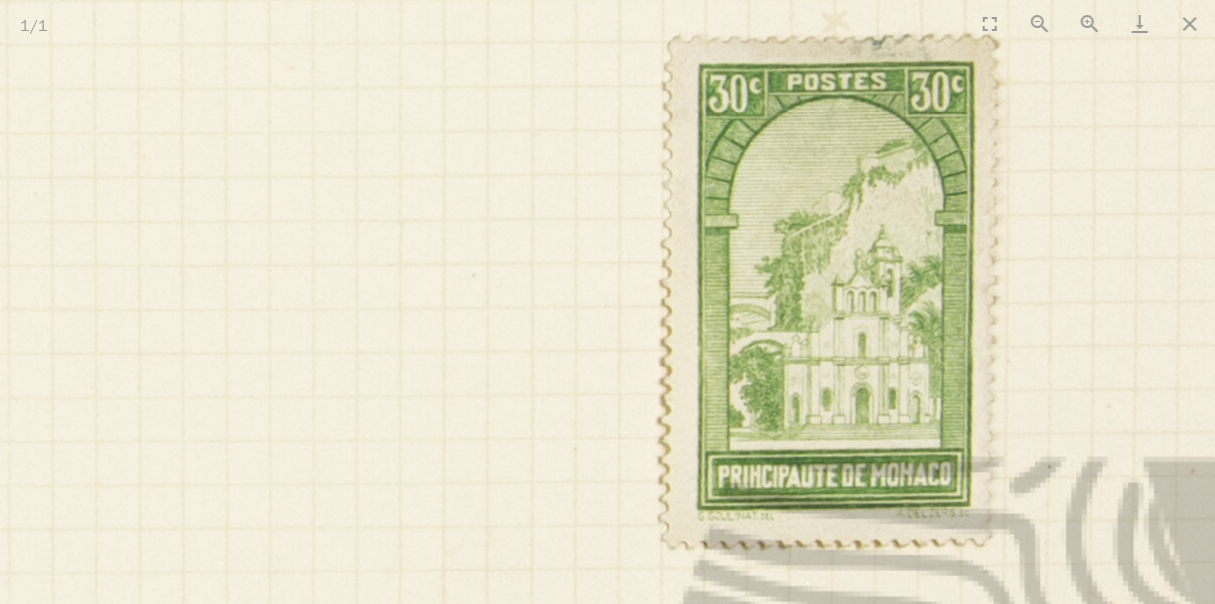 drag, startPoint x: 780, startPoint y: 500, endPoint x: 206, endPoint y: 297, distance: 608.83905 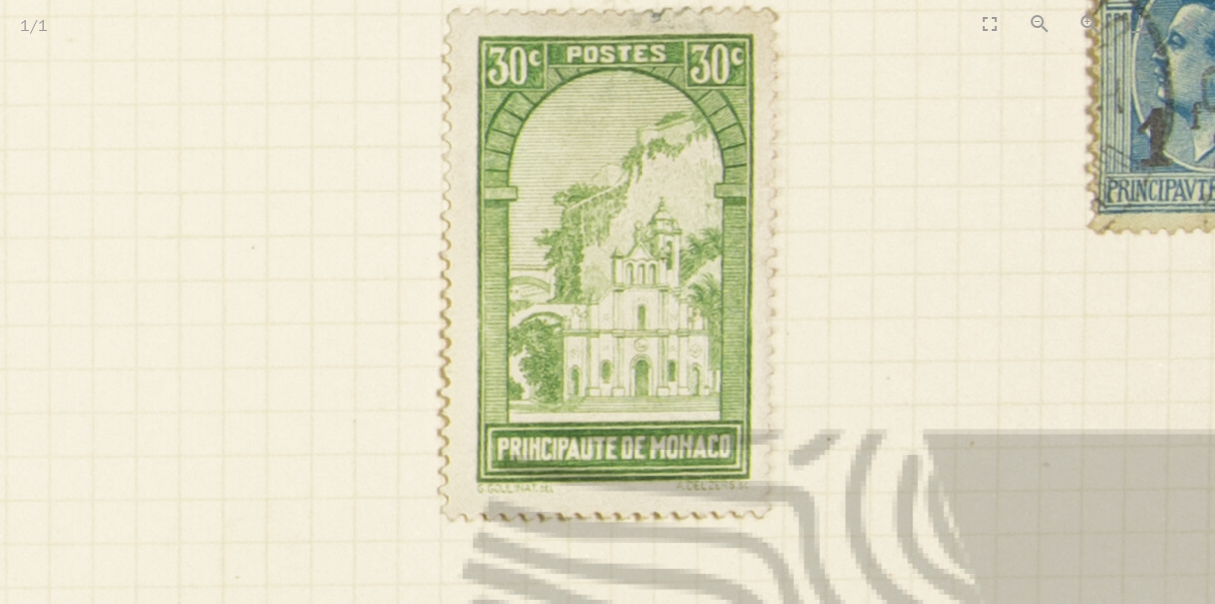 scroll, scrollTop: 0, scrollLeft: 0, axis: both 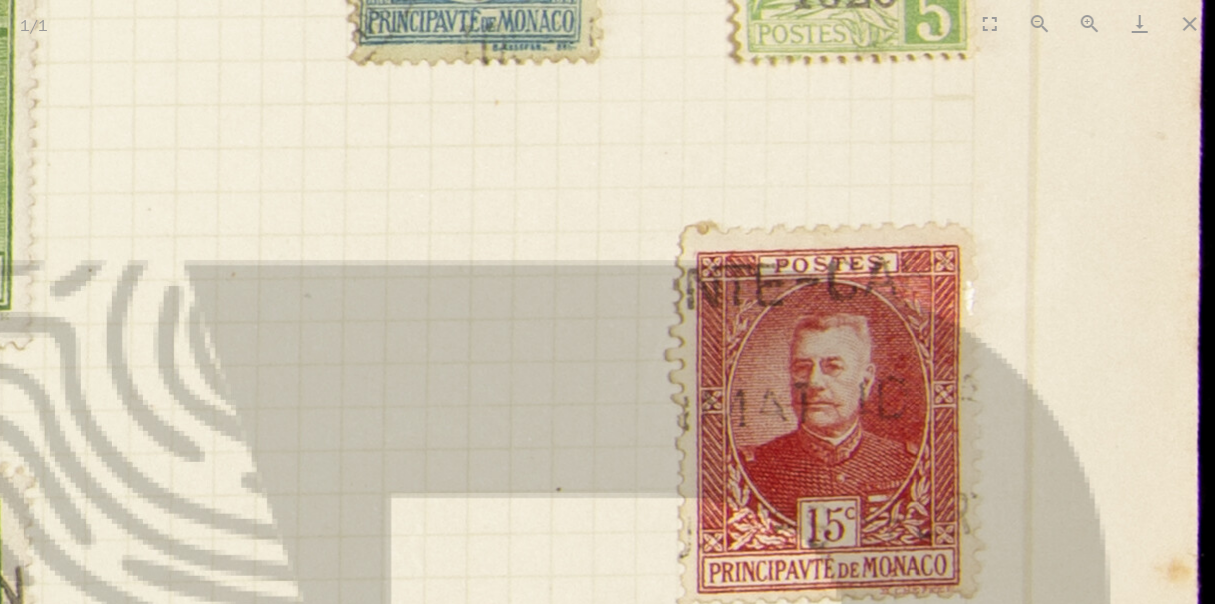 drag, startPoint x: 956, startPoint y: 411, endPoint x: 218, endPoint y: 242, distance: 757.103 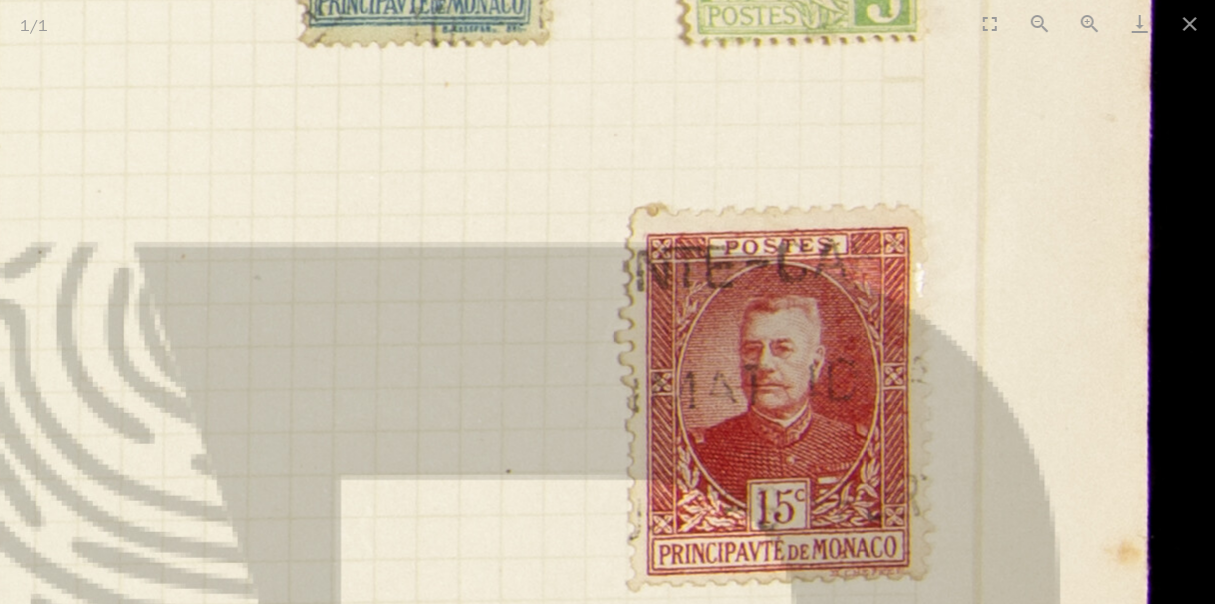 scroll, scrollTop: 0, scrollLeft: 0, axis: both 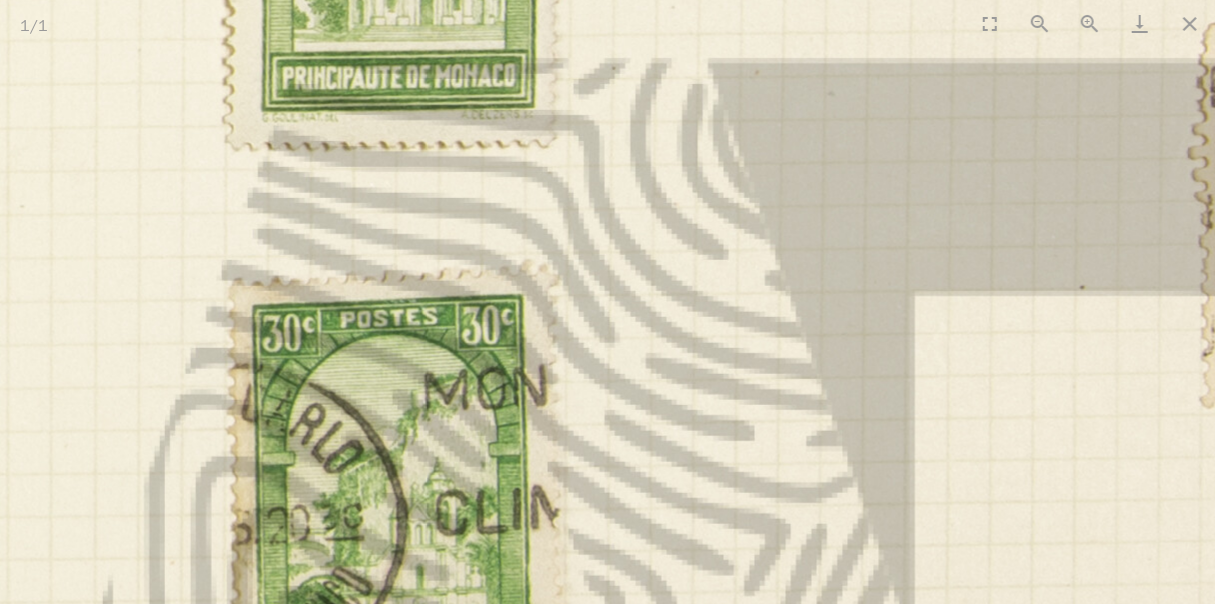 drag, startPoint x: 459, startPoint y: 474, endPoint x: 1033, endPoint y: 290, distance: 602.77026 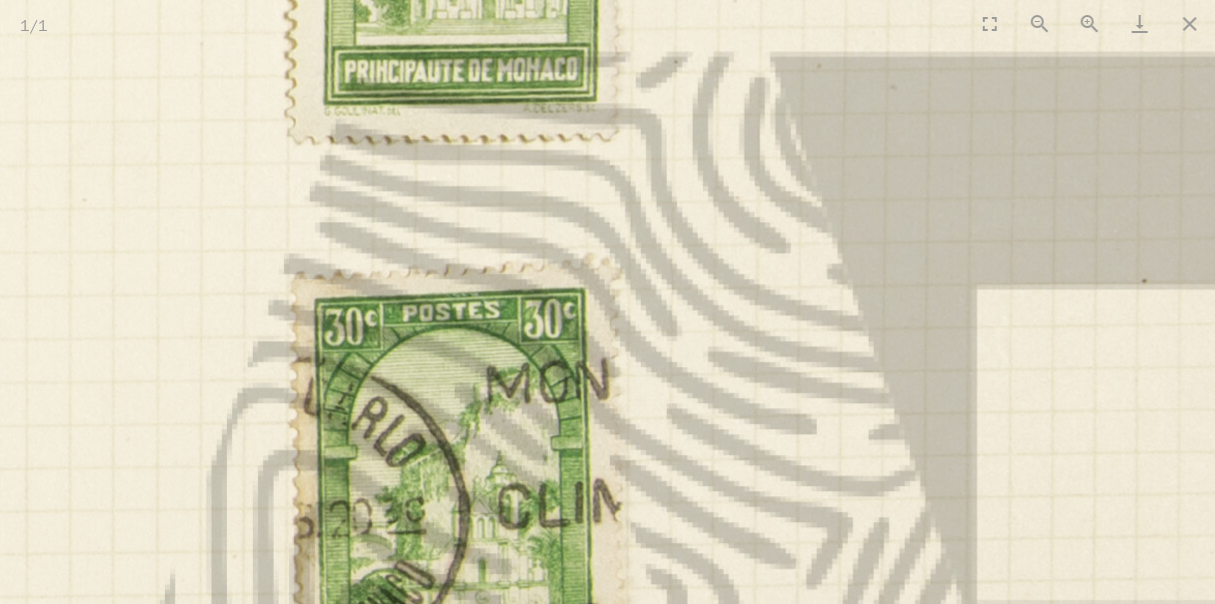 scroll, scrollTop: 0, scrollLeft: 0, axis: both 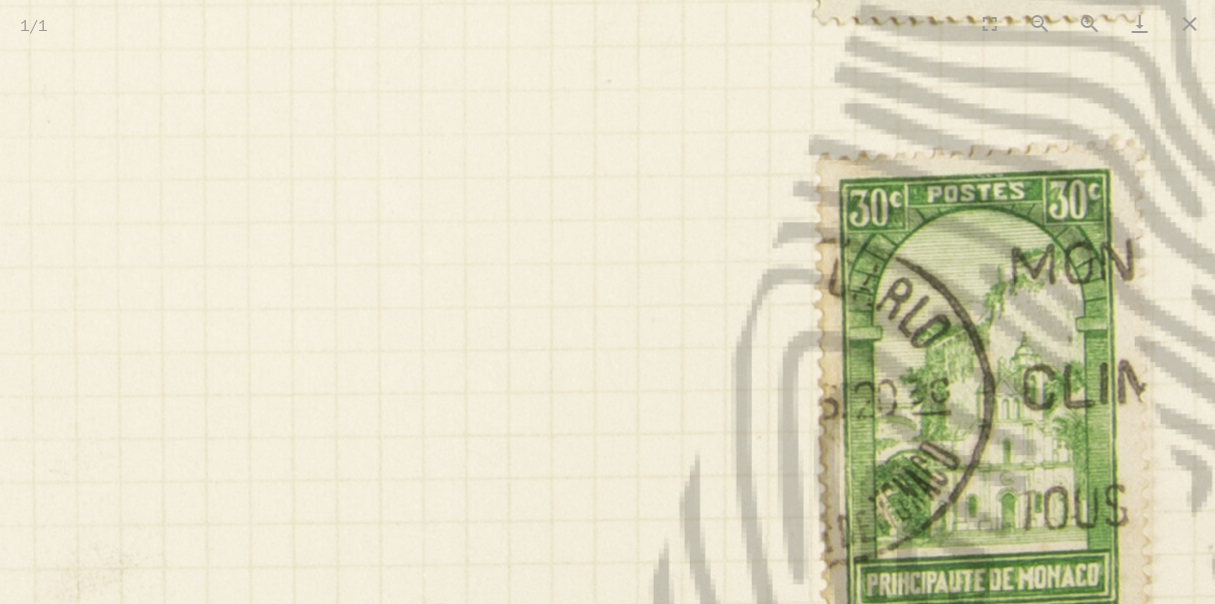drag, startPoint x: 243, startPoint y: 376, endPoint x: 768, endPoint y: 257, distance: 538.31775 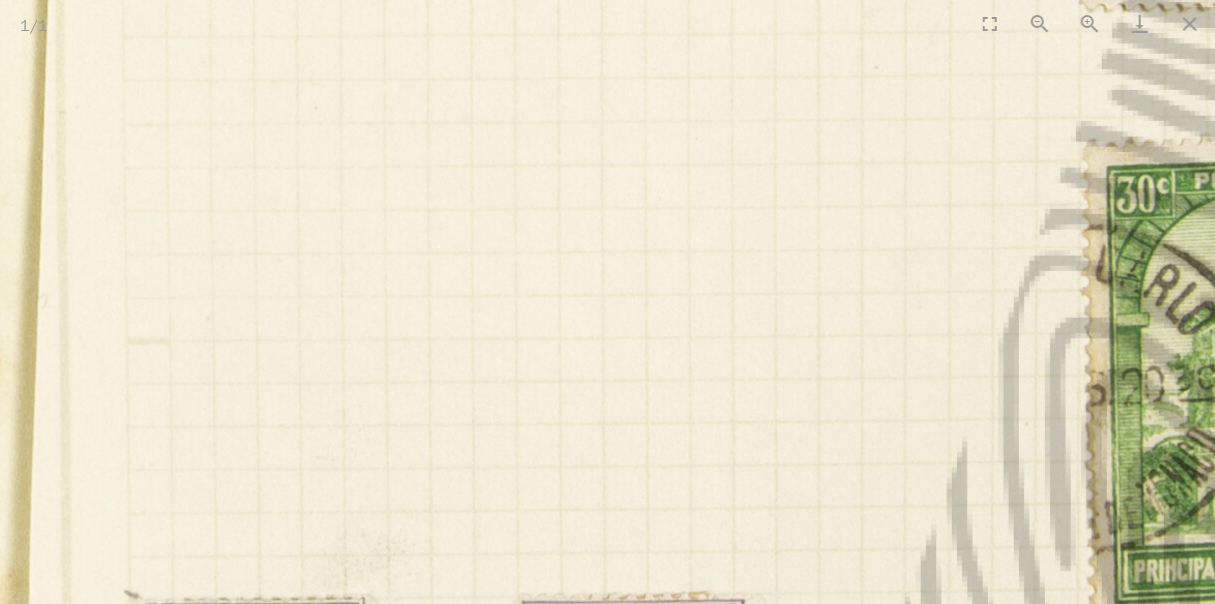 scroll, scrollTop: 0, scrollLeft: 0, axis: both 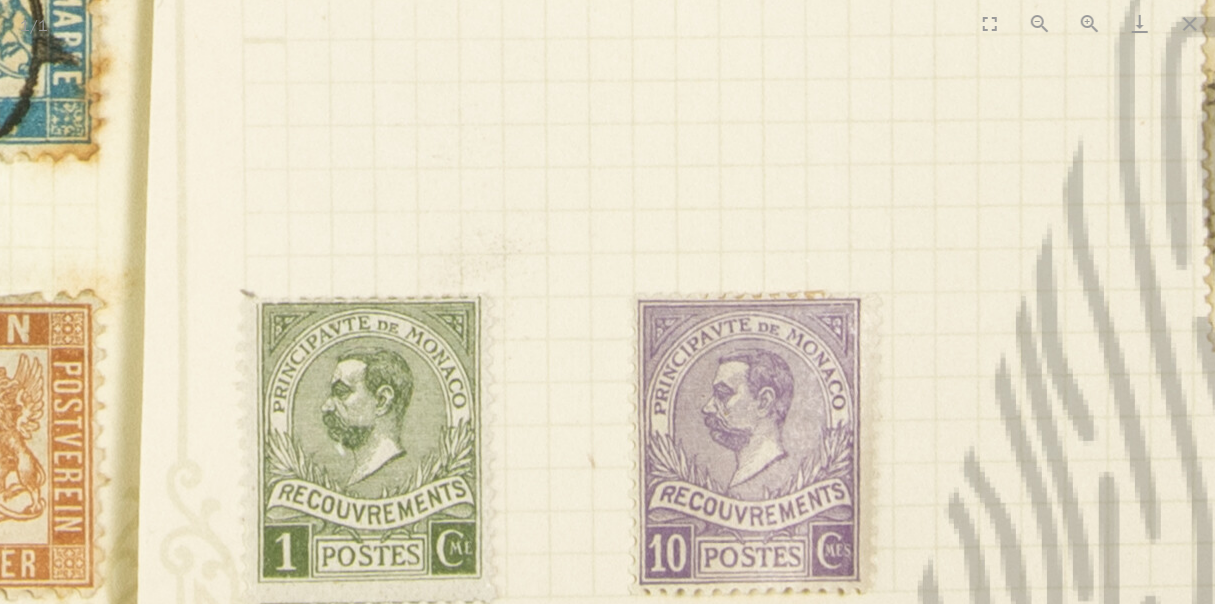 drag, startPoint x: 500, startPoint y: 357, endPoint x: 620, endPoint y: 56, distance: 324.03857 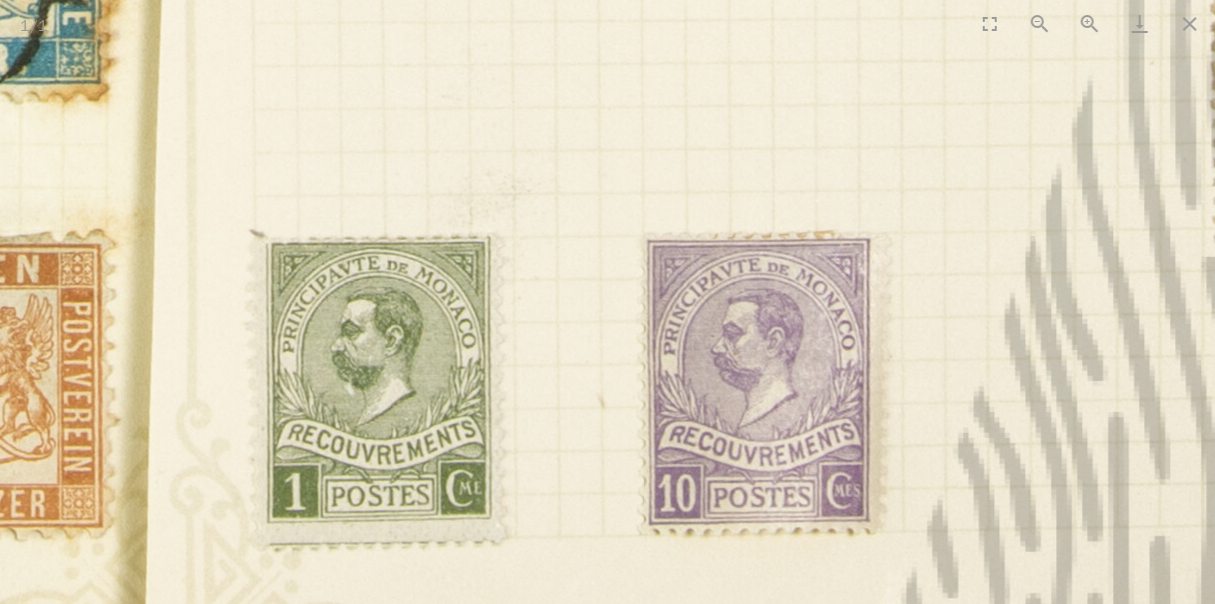 scroll, scrollTop: 0, scrollLeft: 0, axis: both 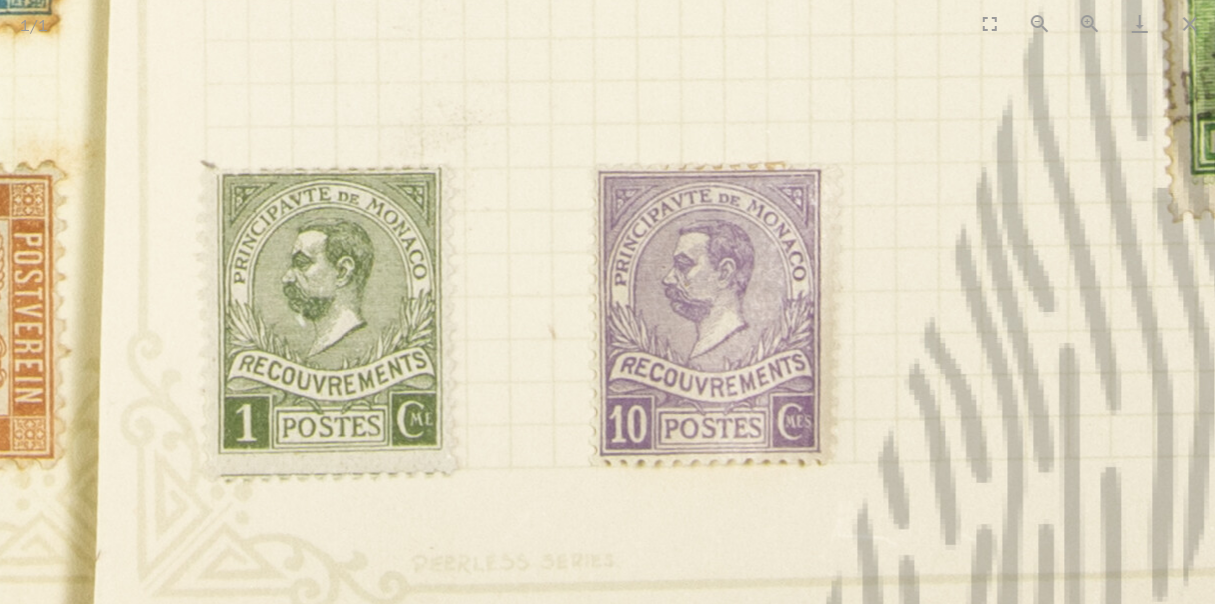 drag, startPoint x: 702, startPoint y: 349, endPoint x: 653, endPoint y: 280, distance: 84.6286 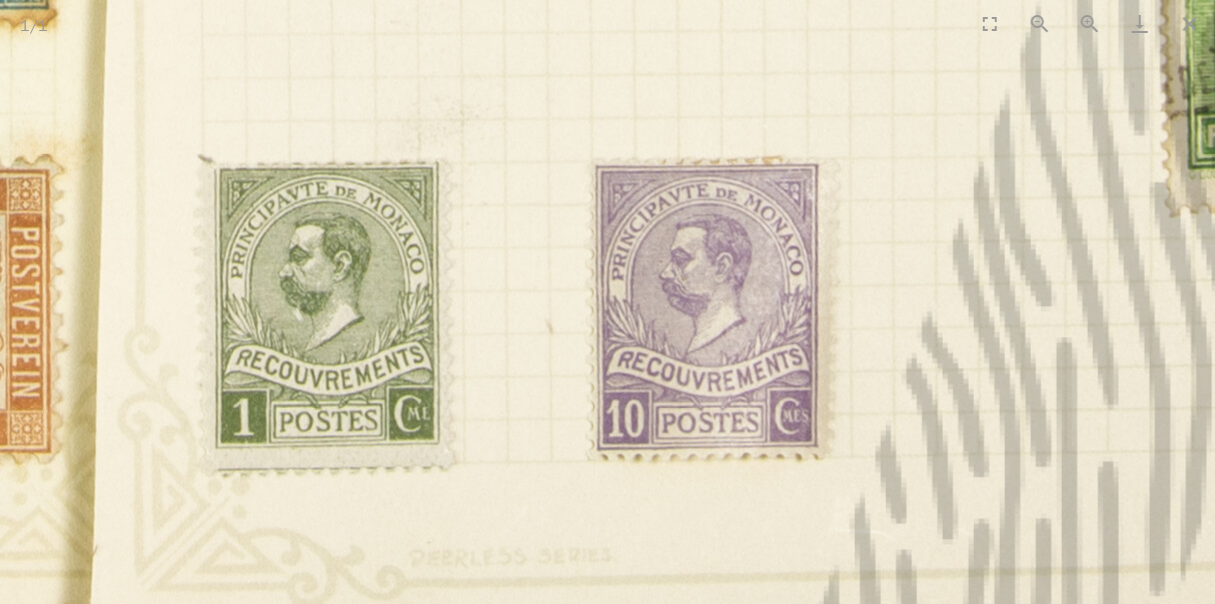 scroll, scrollTop: 0, scrollLeft: 0, axis: both 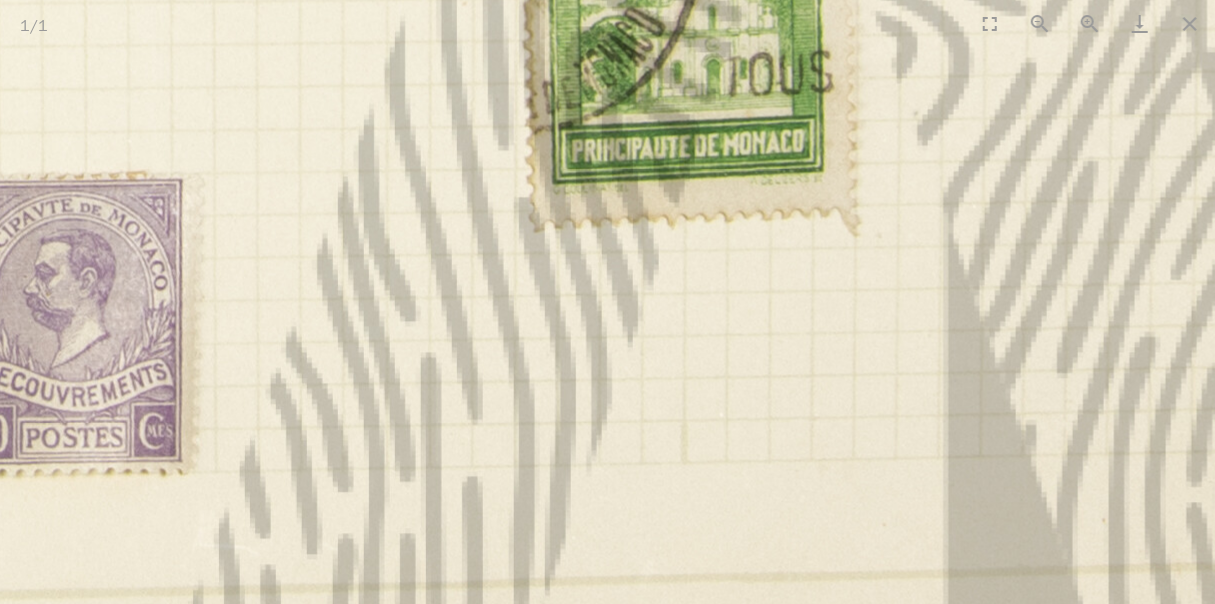 drag, startPoint x: 1132, startPoint y: 439, endPoint x: 496, endPoint y: 454, distance: 636.1769 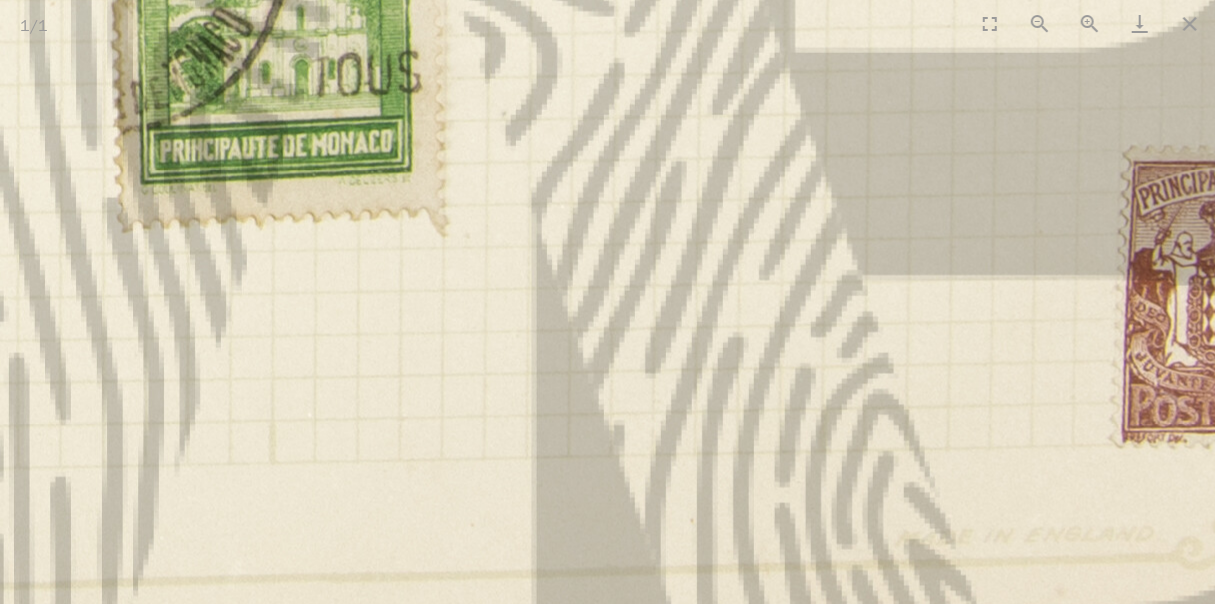 scroll, scrollTop: 0, scrollLeft: 0, axis: both 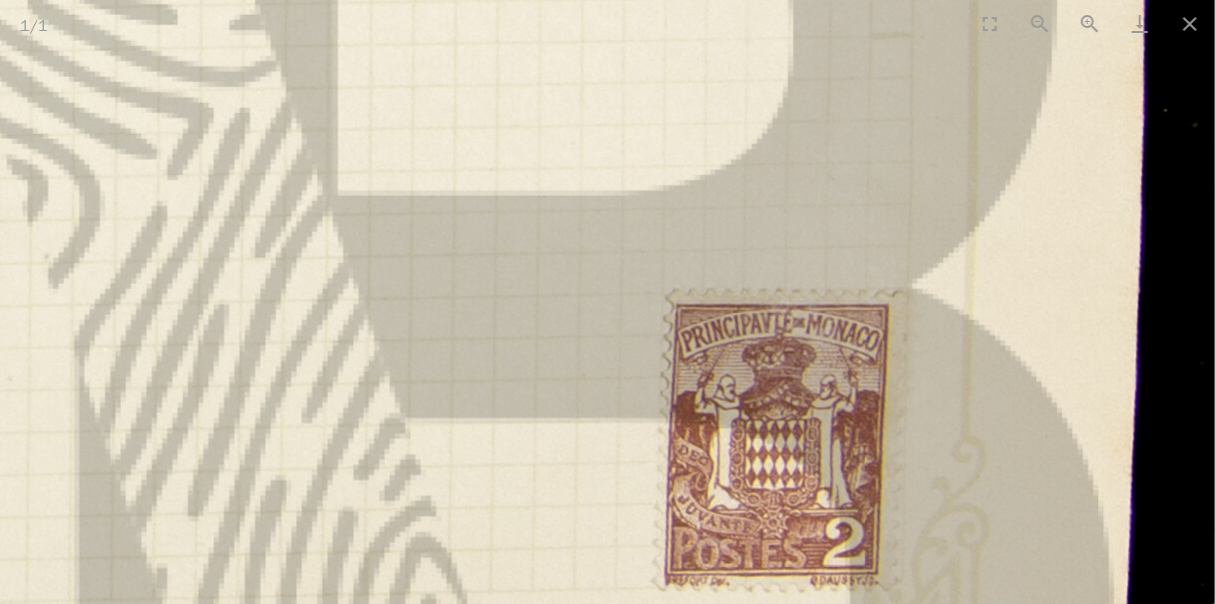 drag, startPoint x: 1018, startPoint y: 432, endPoint x: 585, endPoint y: 631, distance: 476.5396 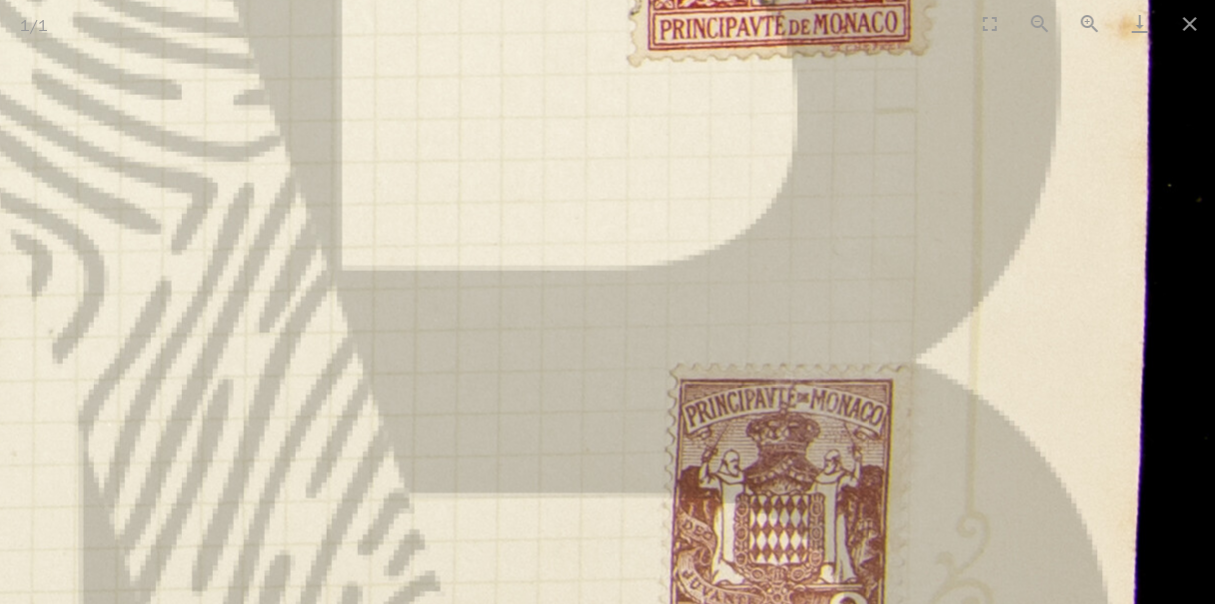 scroll, scrollTop: 0, scrollLeft: 0, axis: both 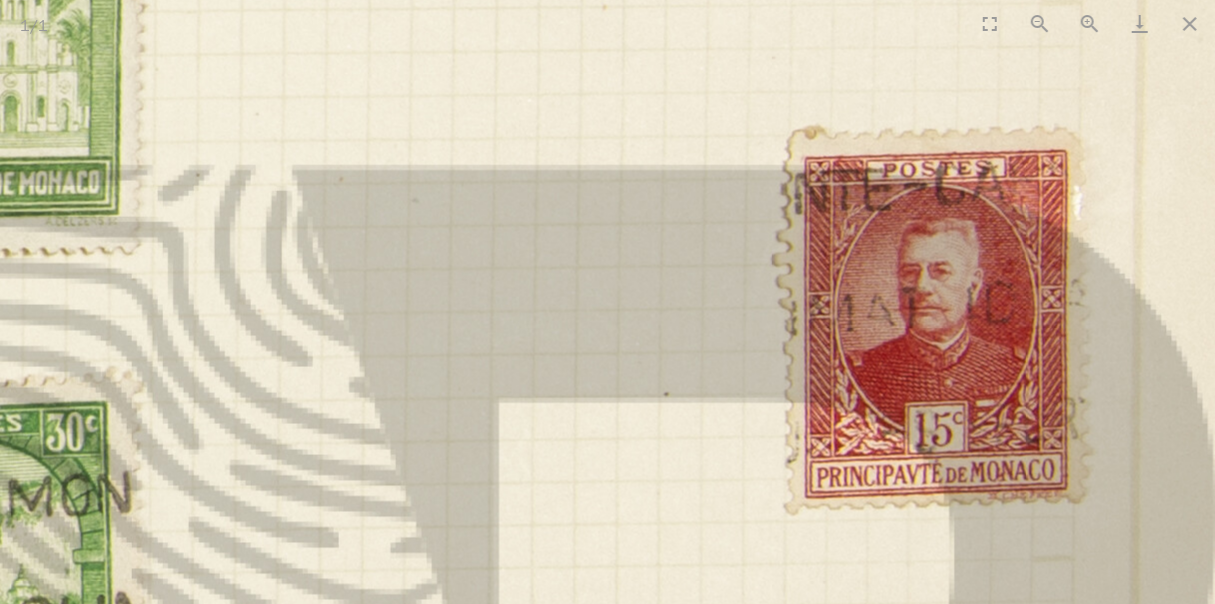 drag, startPoint x: 511, startPoint y: 178, endPoint x: 669, endPoint y: 633, distance: 481.65237 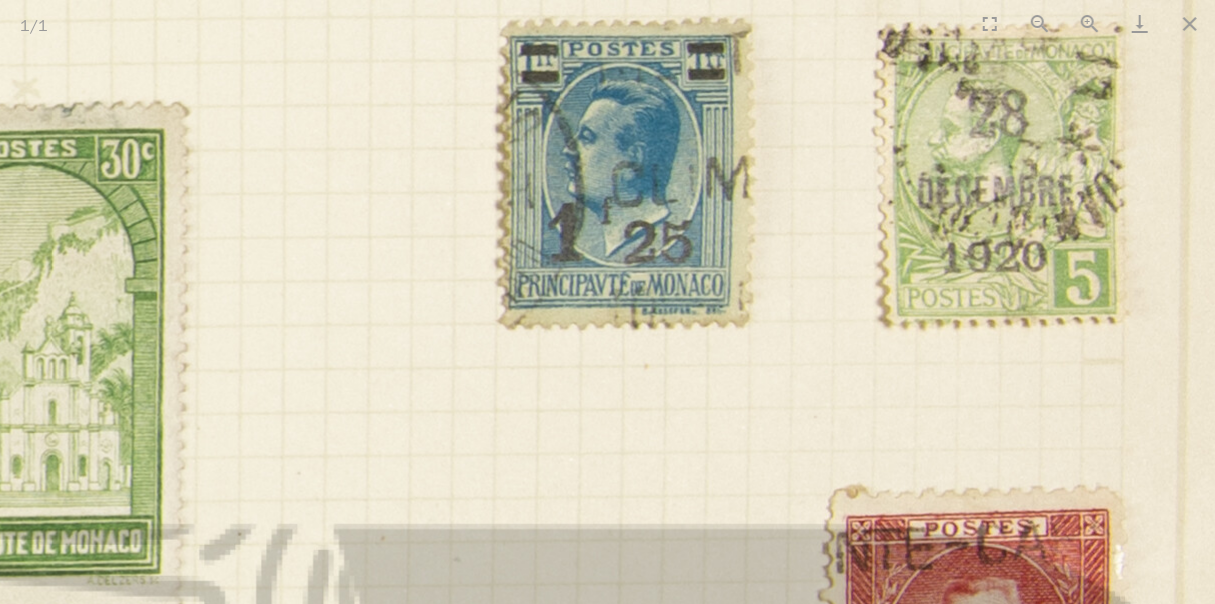 scroll, scrollTop: 0, scrollLeft: 0, axis: both 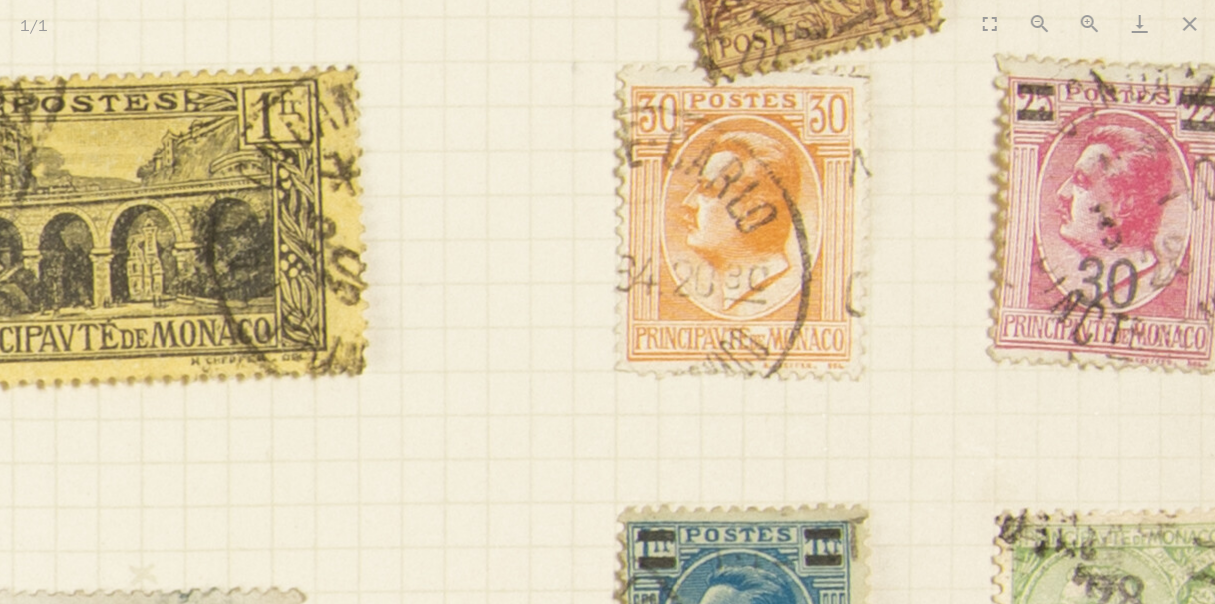 drag, startPoint x: 446, startPoint y: 147, endPoint x: 562, endPoint y: 633, distance: 499.6519 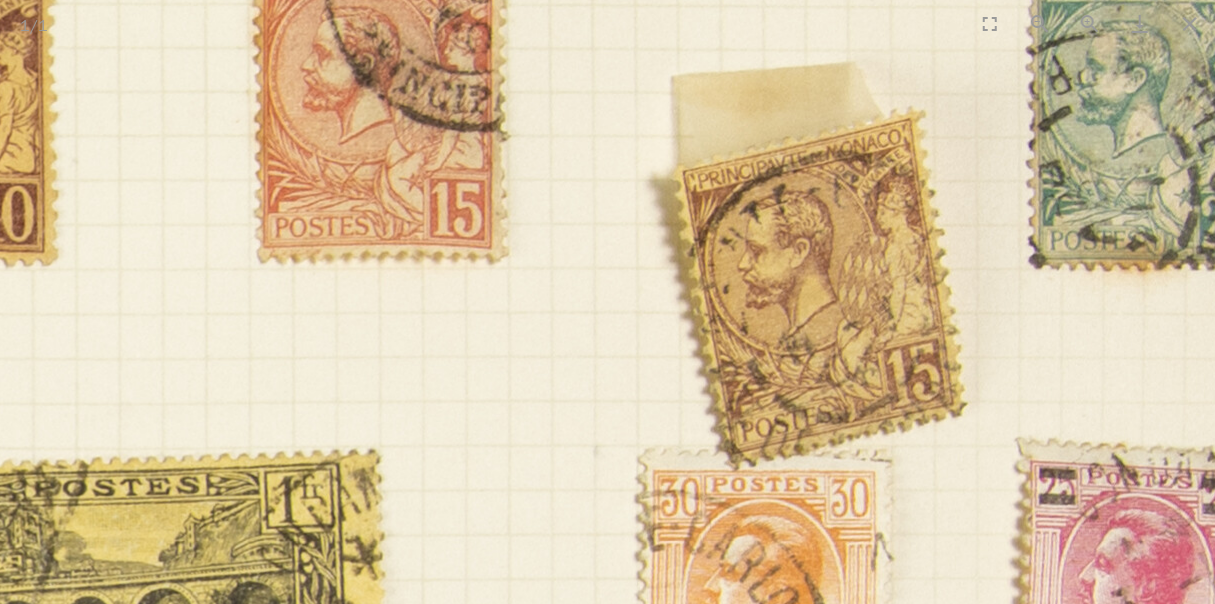 scroll, scrollTop: 0, scrollLeft: 0, axis: both 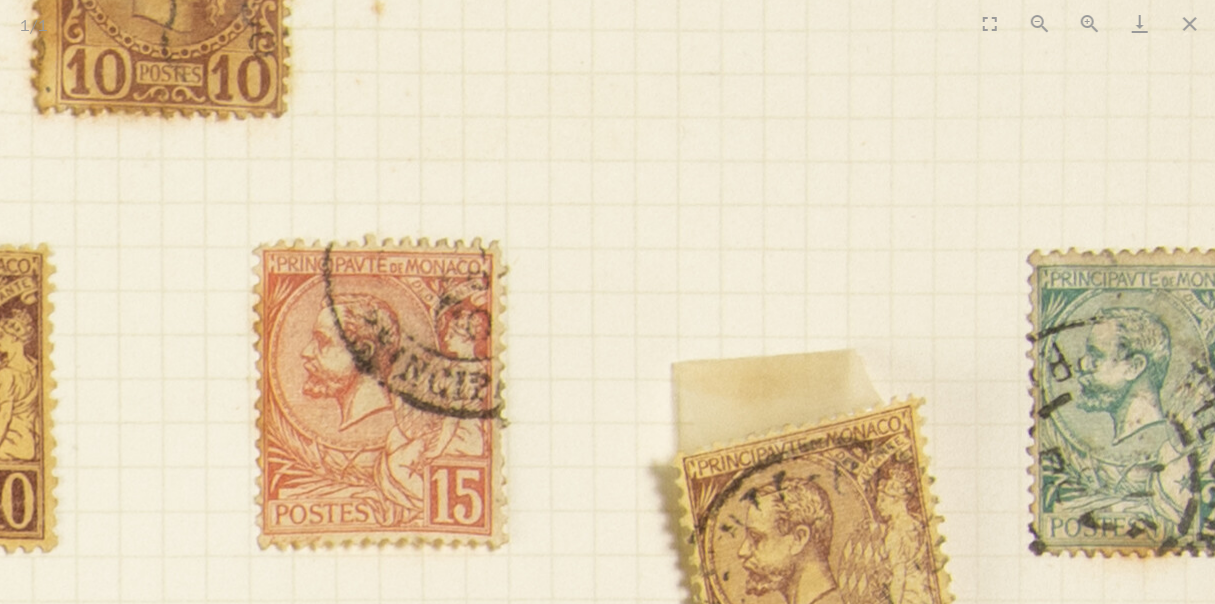 drag, startPoint x: 597, startPoint y: 346, endPoint x: 597, endPoint y: 633, distance: 287 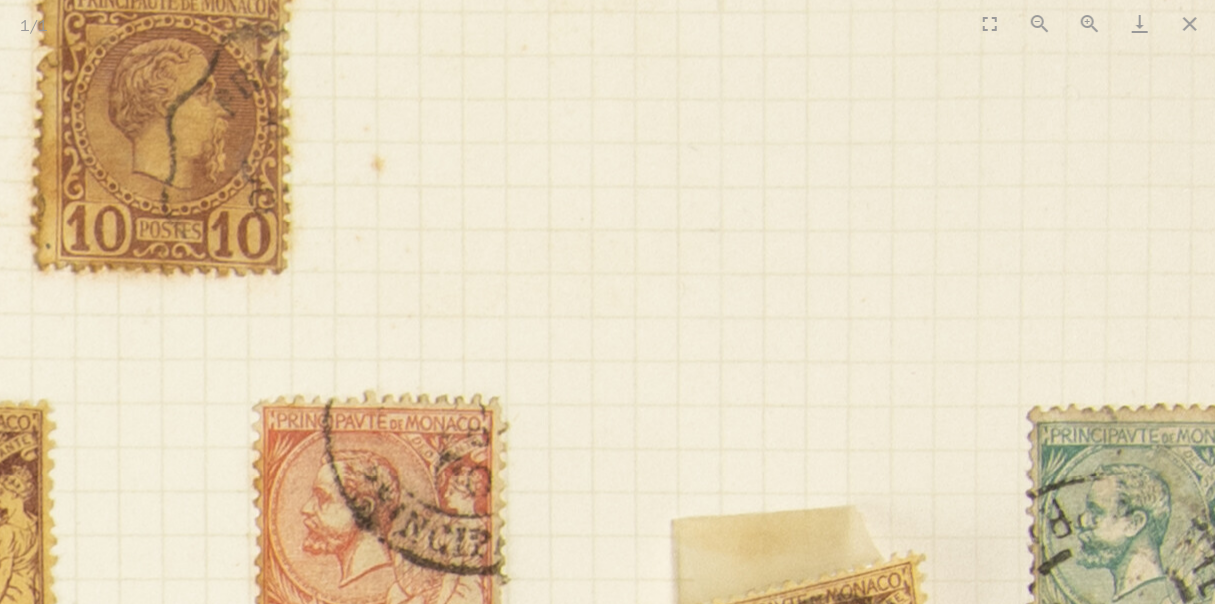 scroll, scrollTop: 0, scrollLeft: 0, axis: both 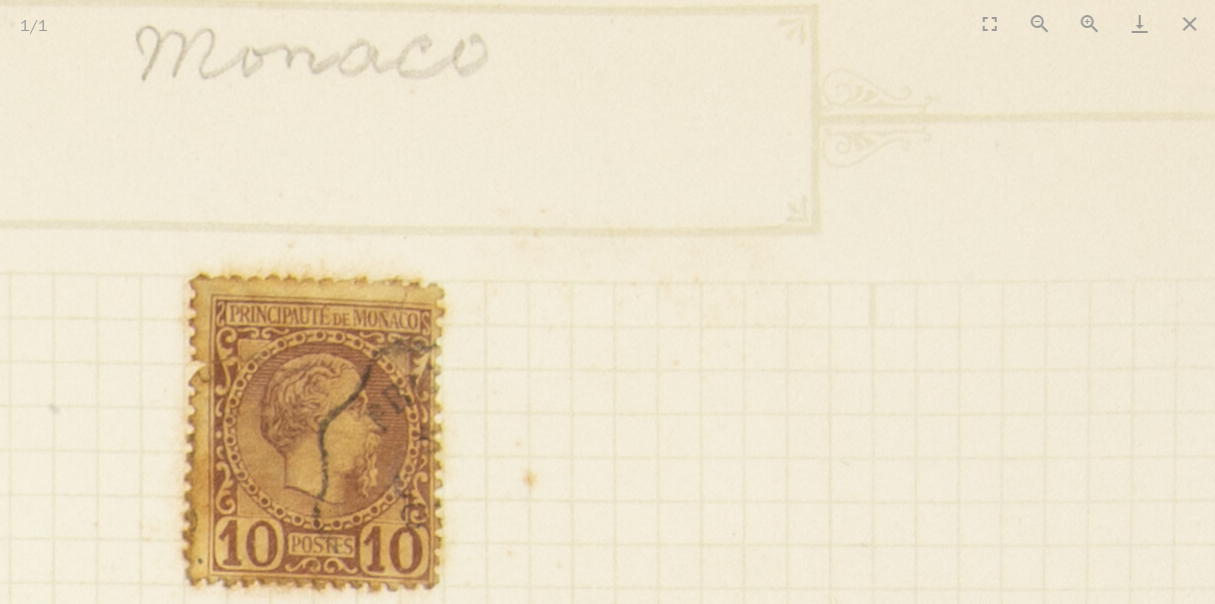 drag, startPoint x: 584, startPoint y: 318, endPoint x: 736, endPoint y: 633, distance: 349.7556 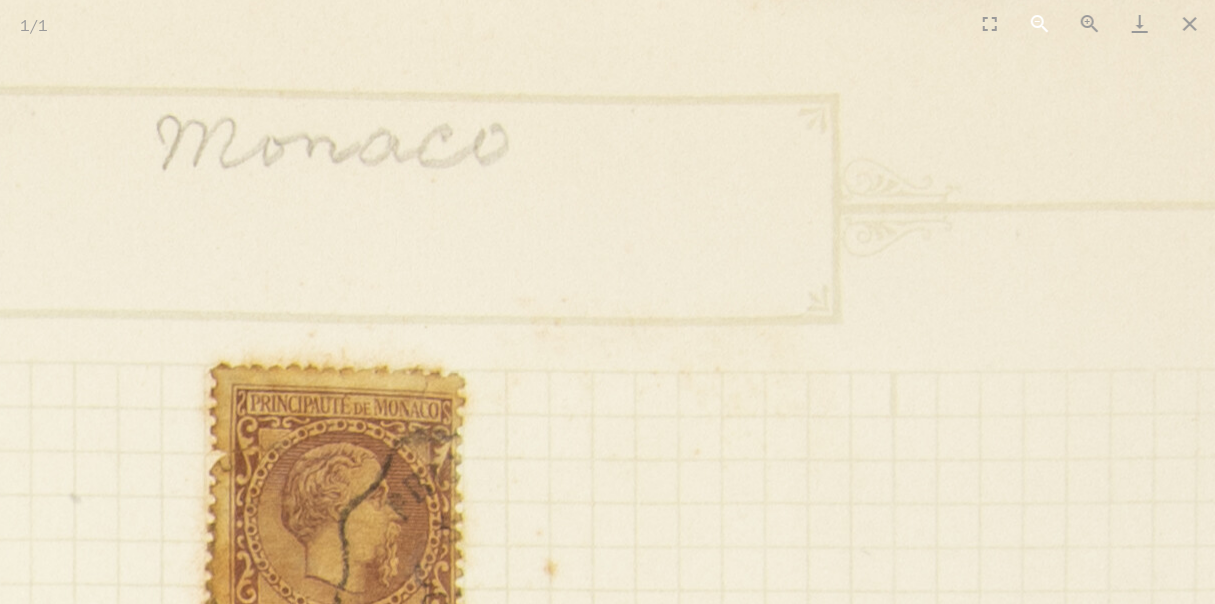 click at bounding box center (1040, 23) 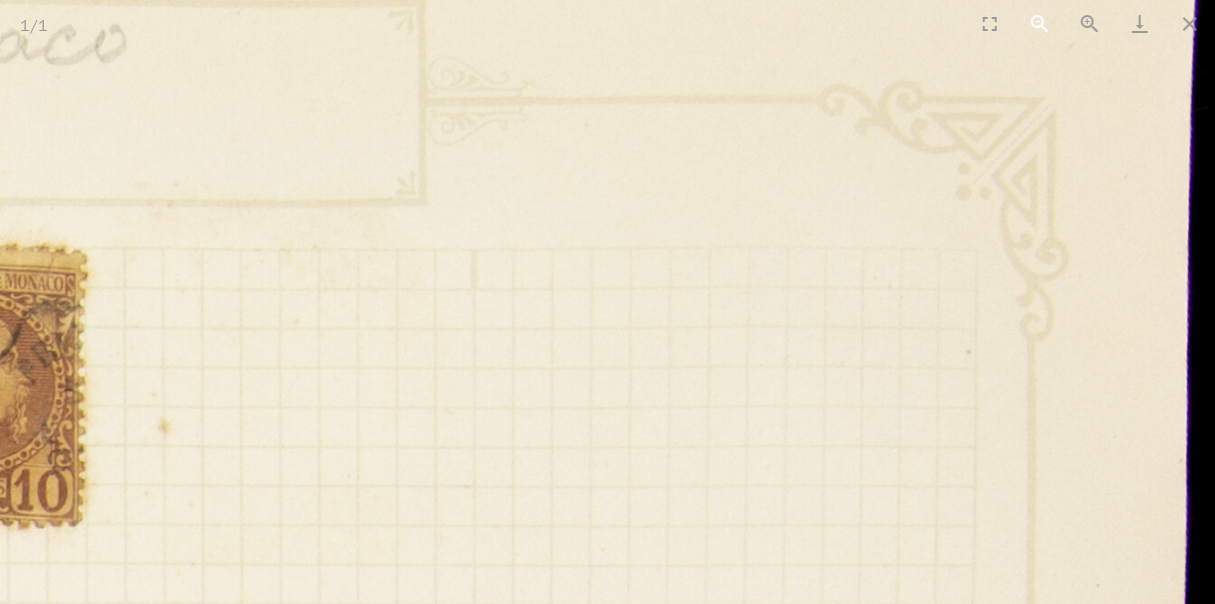 click at bounding box center [1040, 23] 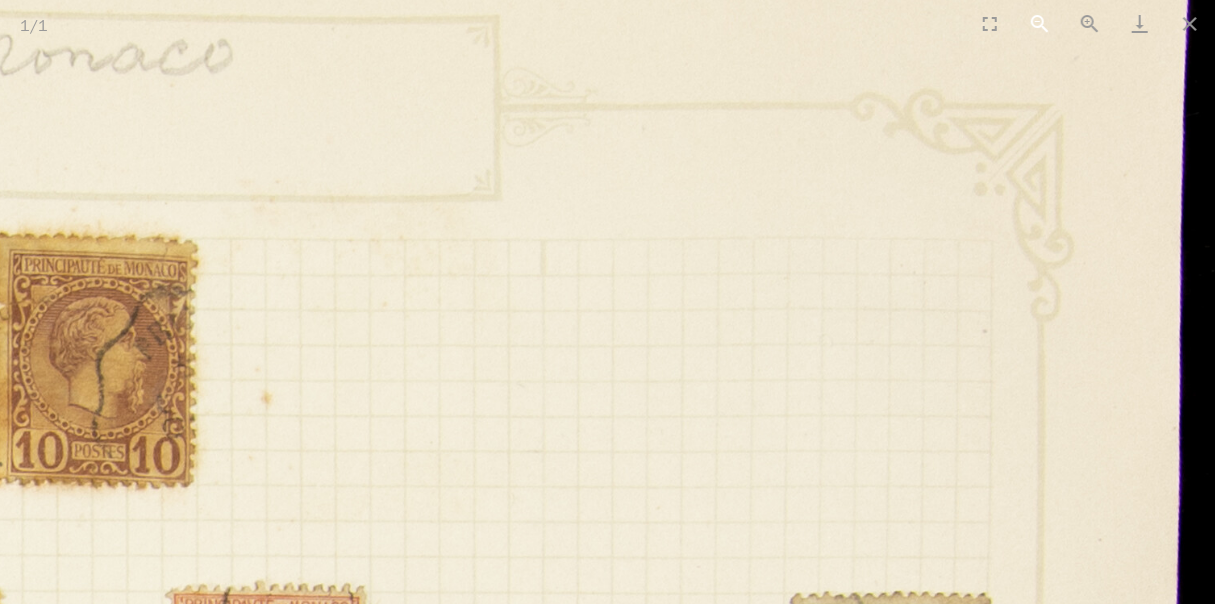 click at bounding box center [1040, 23] 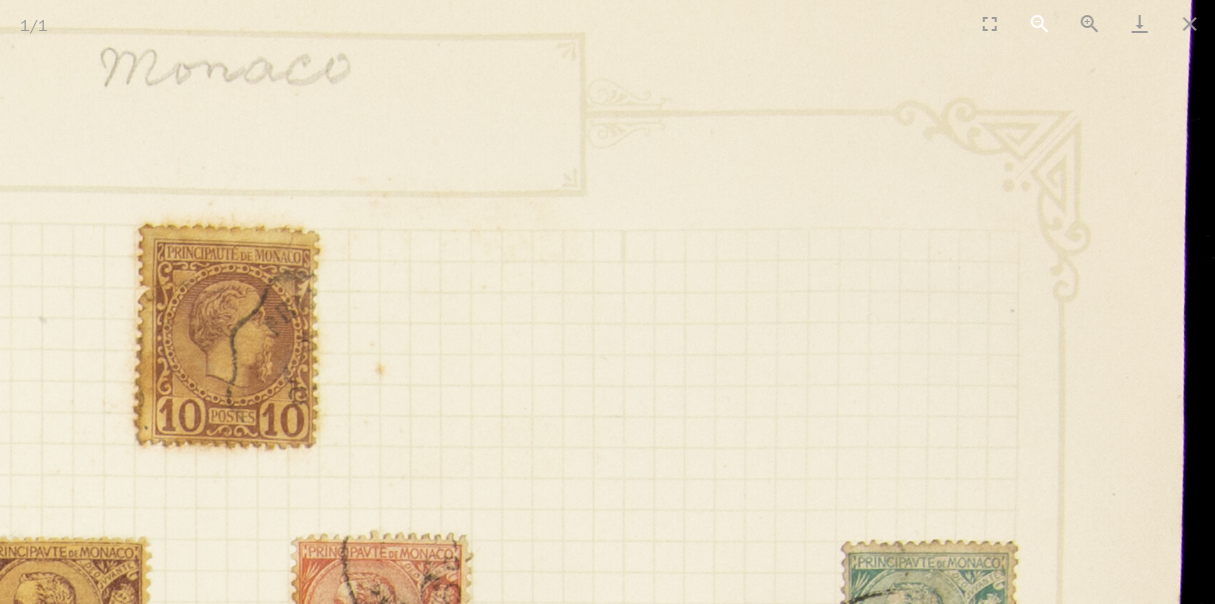 click at bounding box center (1040, 23) 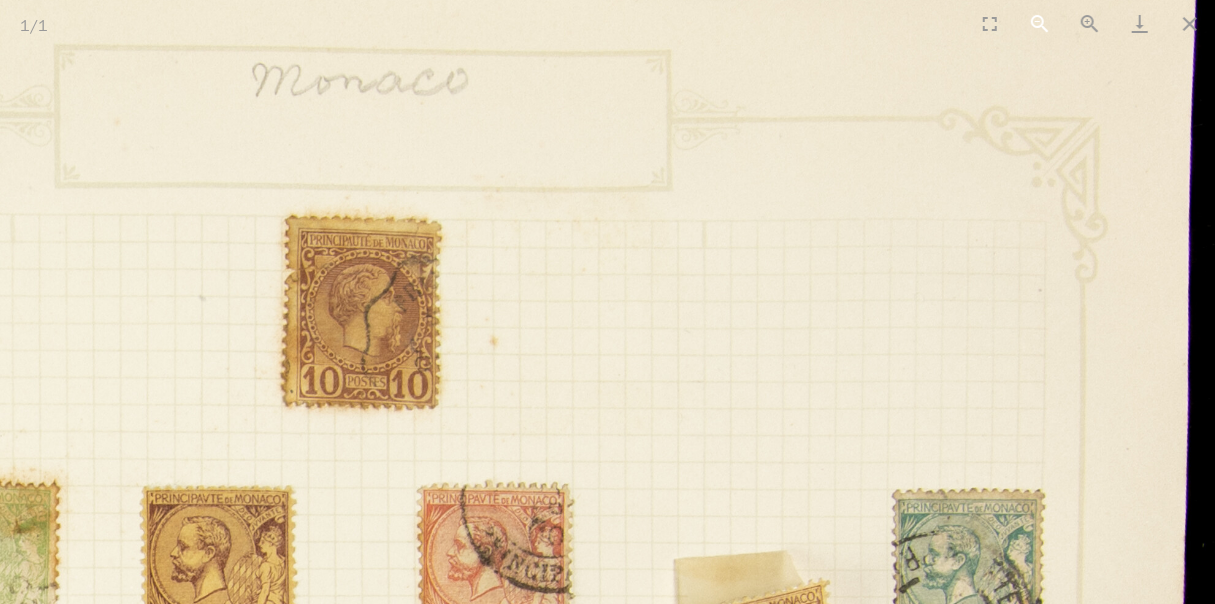 click at bounding box center [1040, 23] 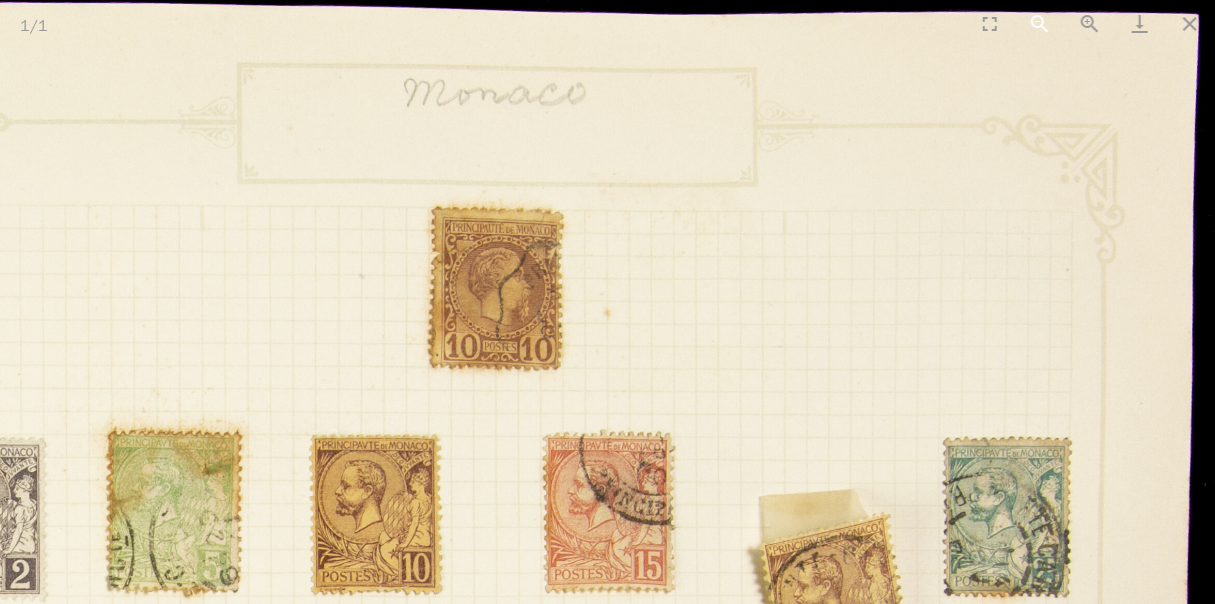 click at bounding box center [1040, 23] 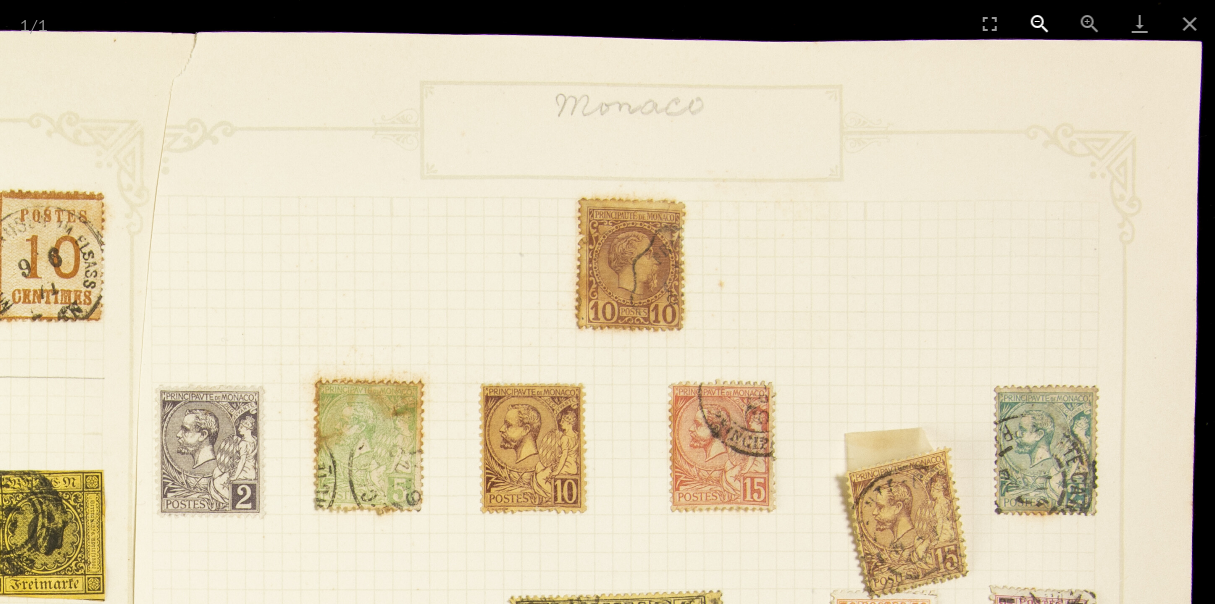 click at bounding box center [1040, 23] 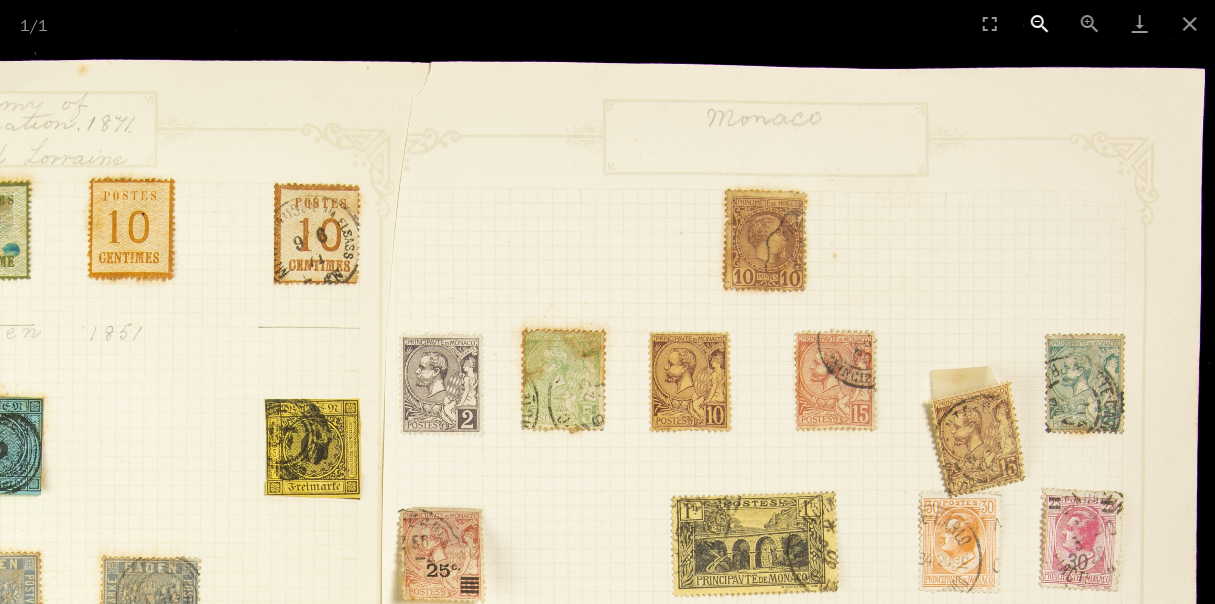 click at bounding box center (1040, 23) 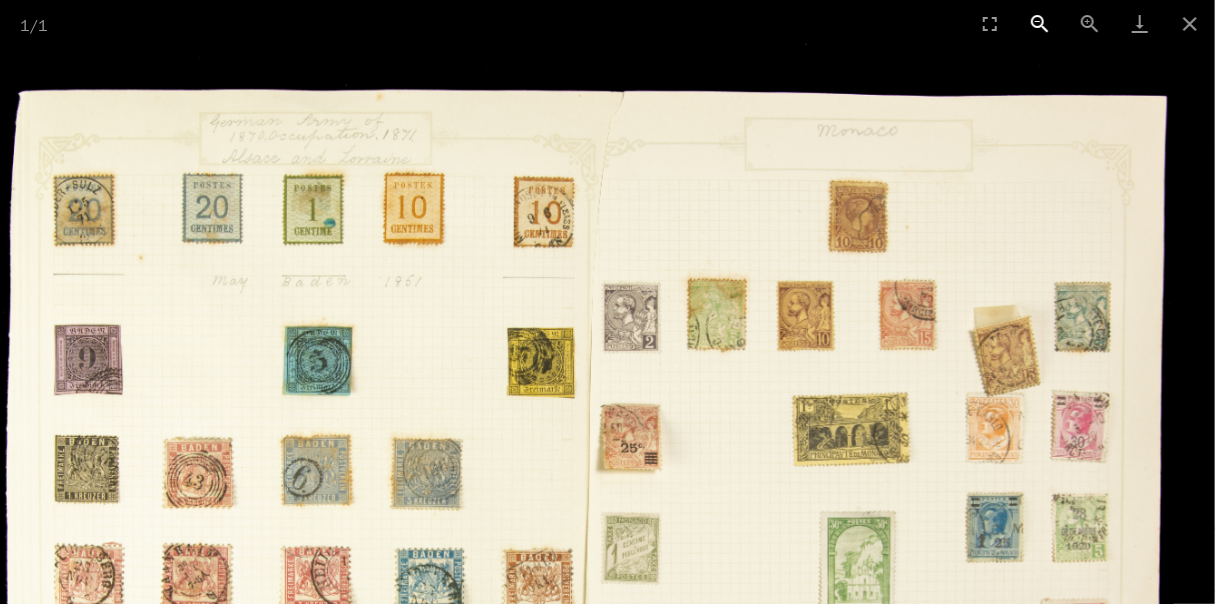click at bounding box center [1040, 23] 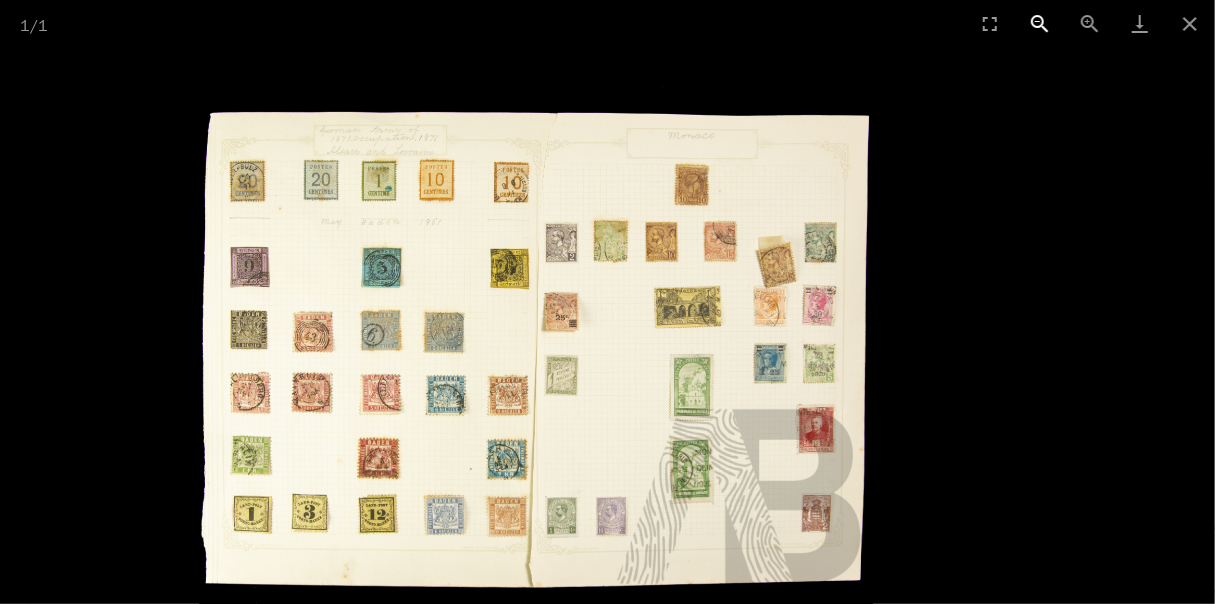 click at bounding box center (1040, 23) 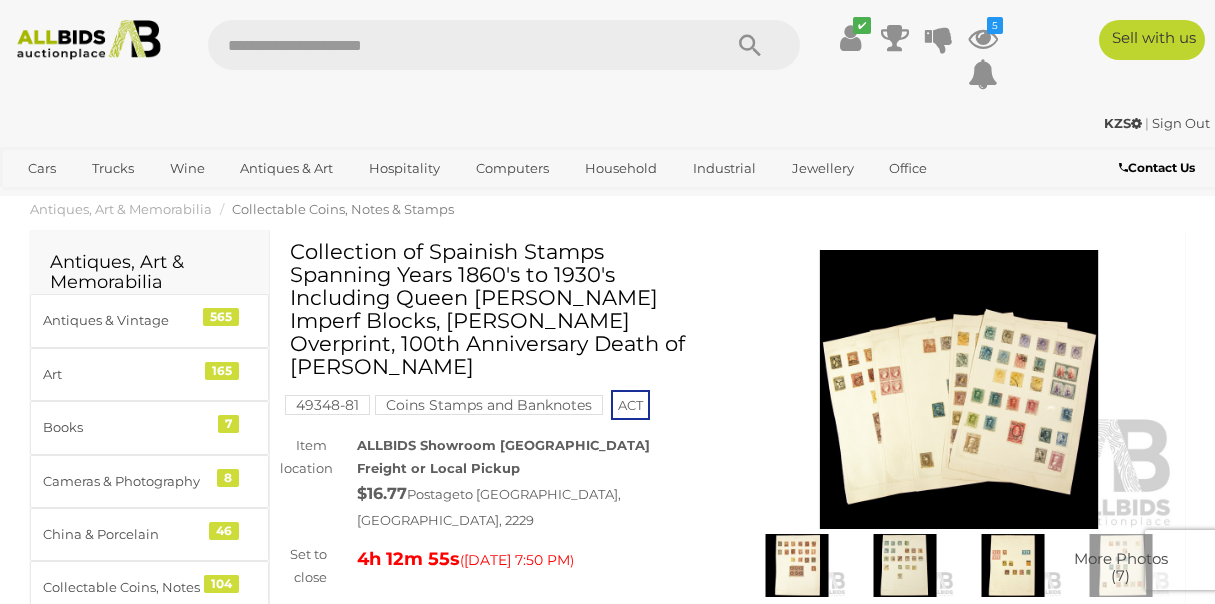 scroll, scrollTop: 0, scrollLeft: 0, axis: both 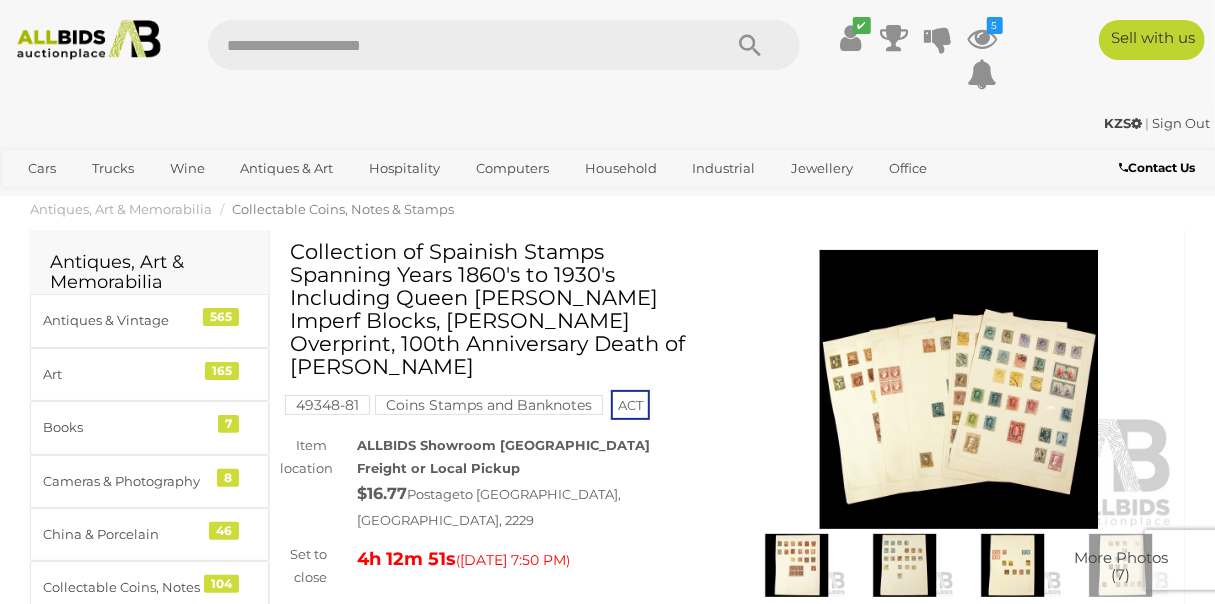 click at bounding box center (959, 389) 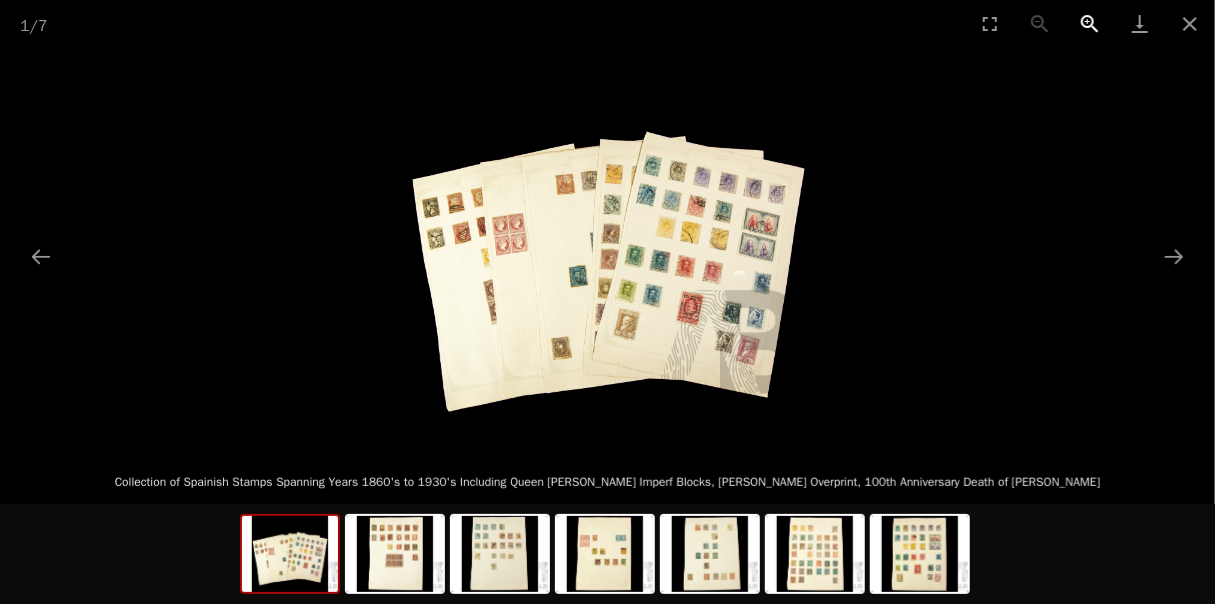 click at bounding box center [1090, 23] 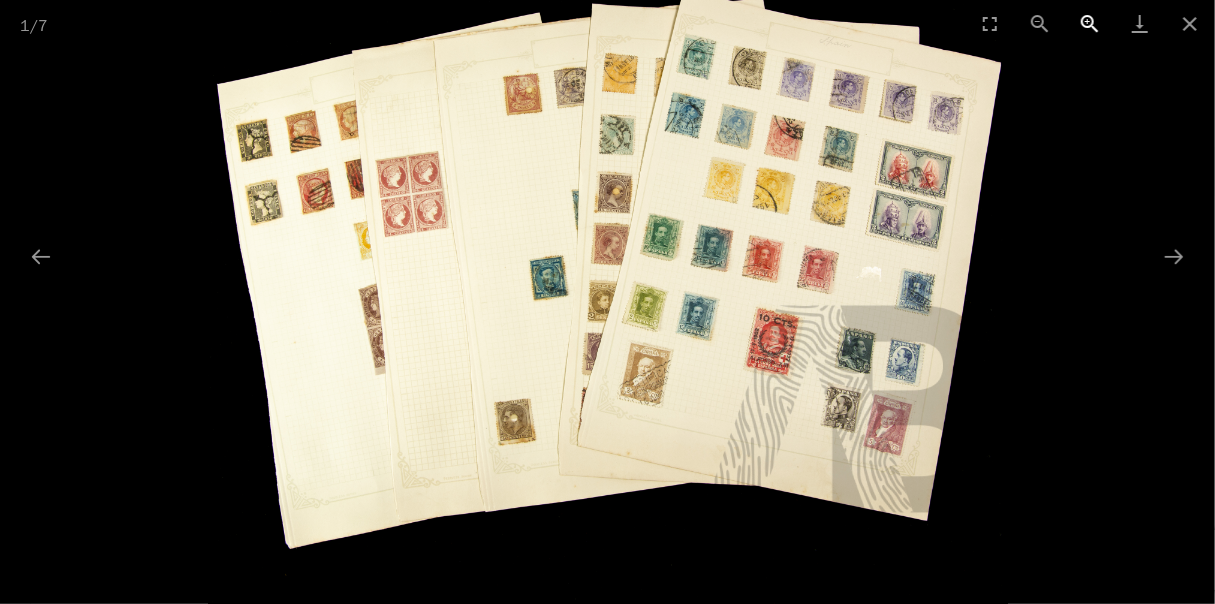 click at bounding box center (1090, 23) 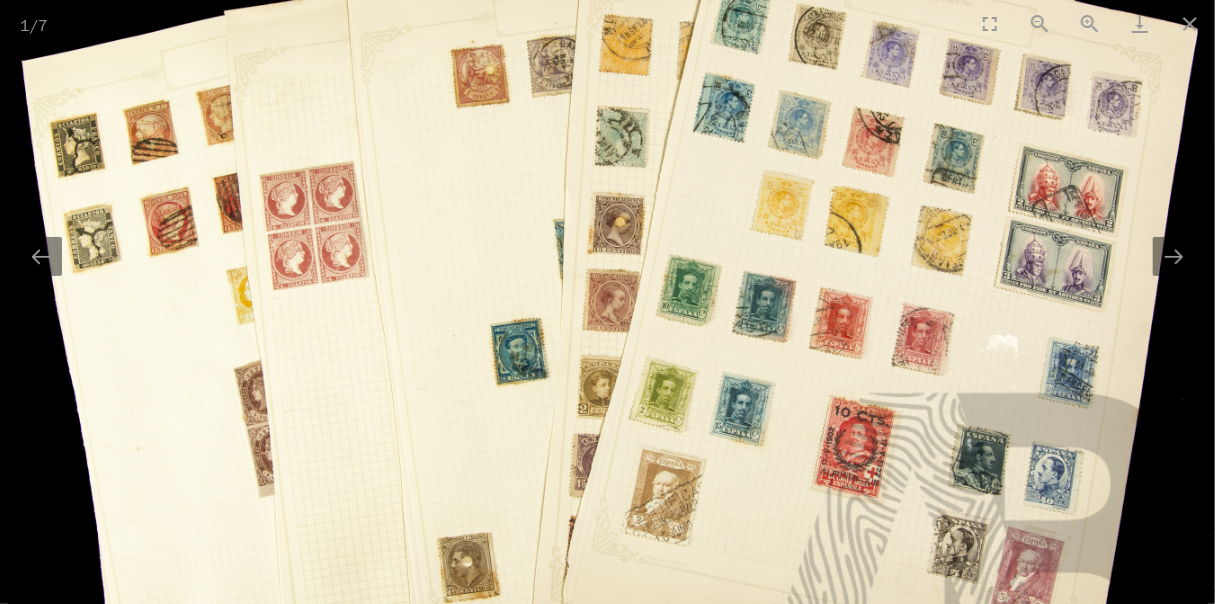 drag, startPoint x: 883, startPoint y: 228, endPoint x: 346, endPoint y: 300, distance: 541.8053 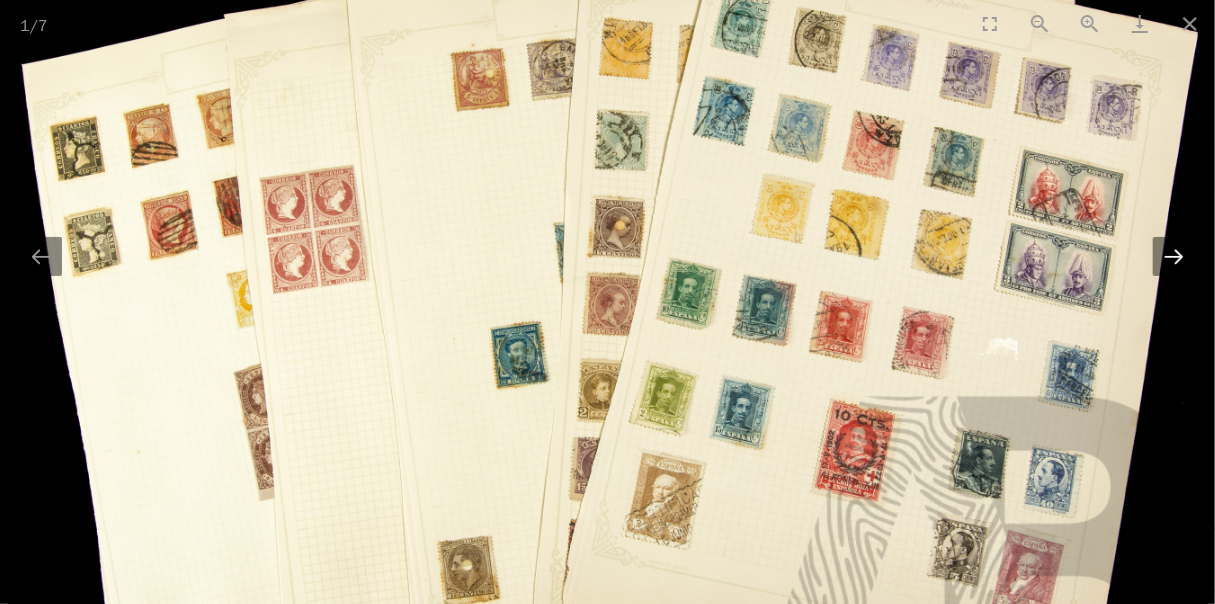 click at bounding box center [1174, 256] 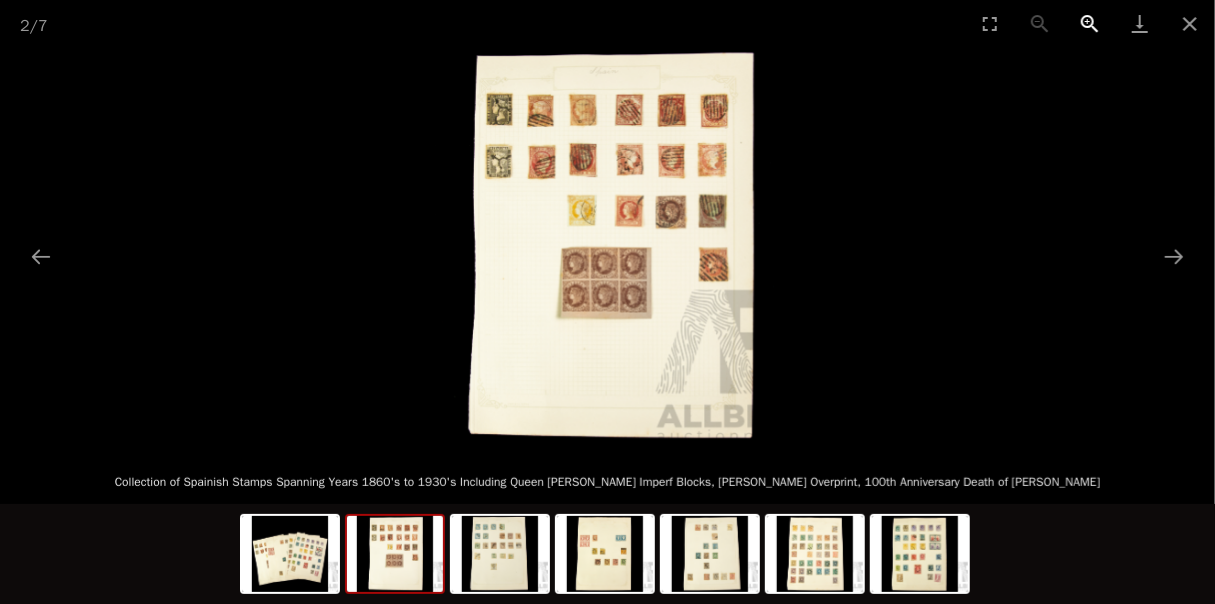 click at bounding box center (1090, 23) 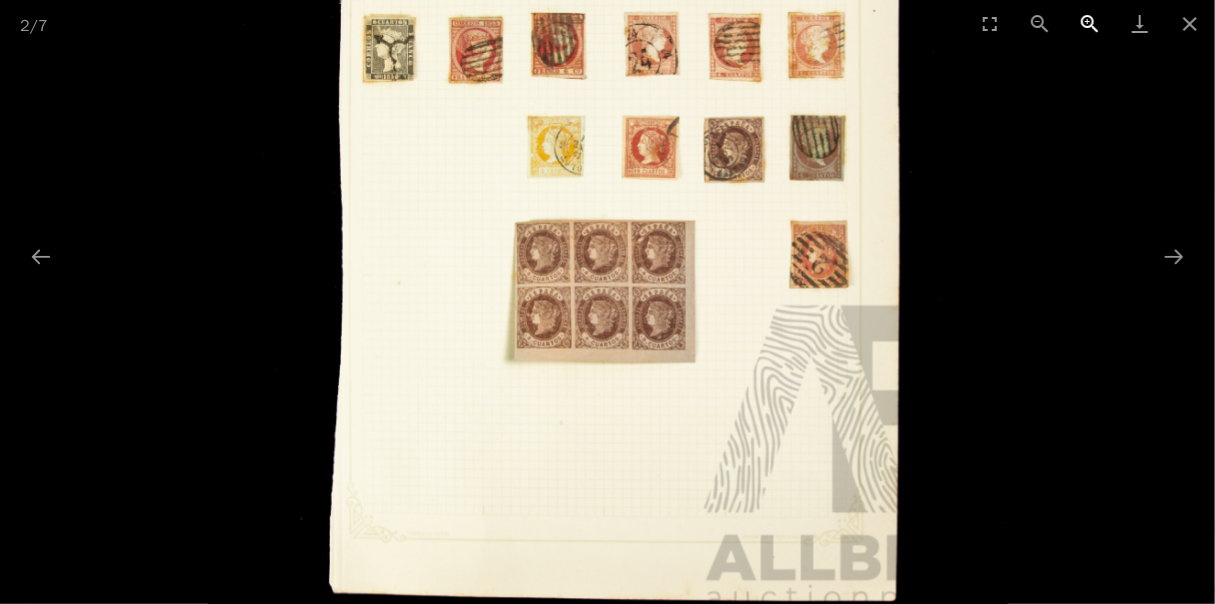 click at bounding box center (1090, 23) 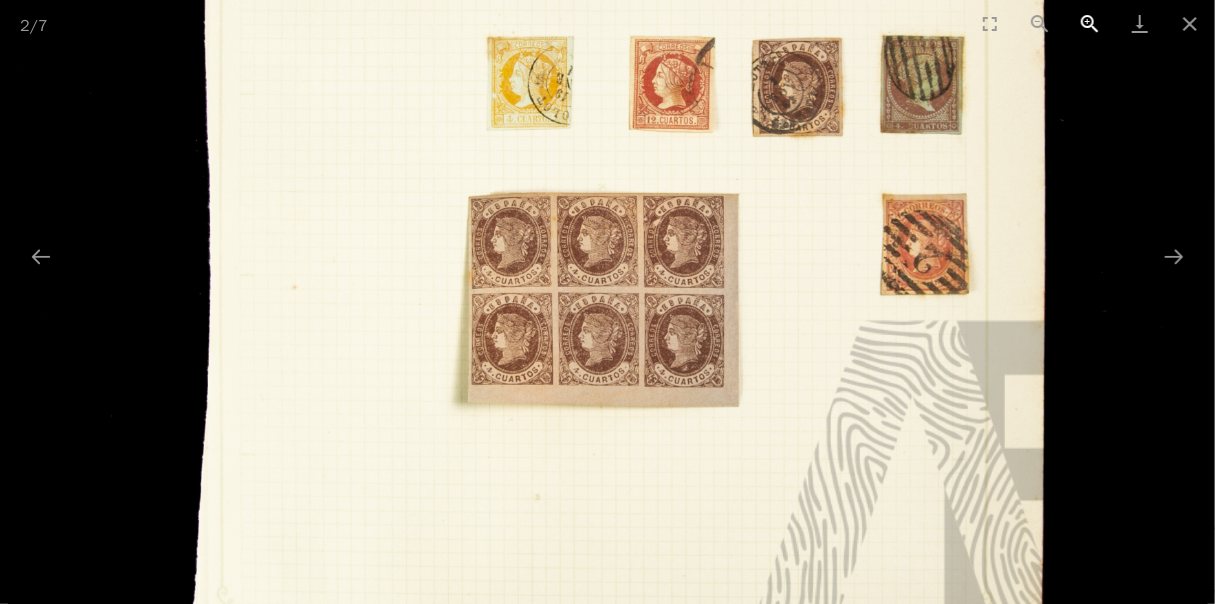 click at bounding box center [1090, 23] 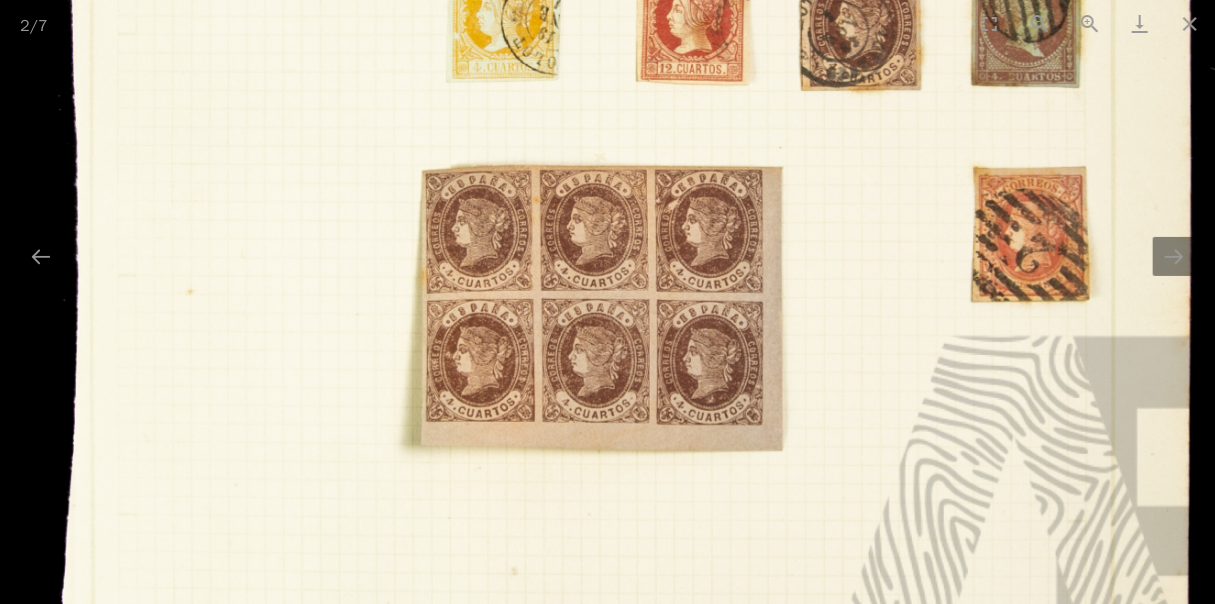 scroll, scrollTop: 0, scrollLeft: 0, axis: both 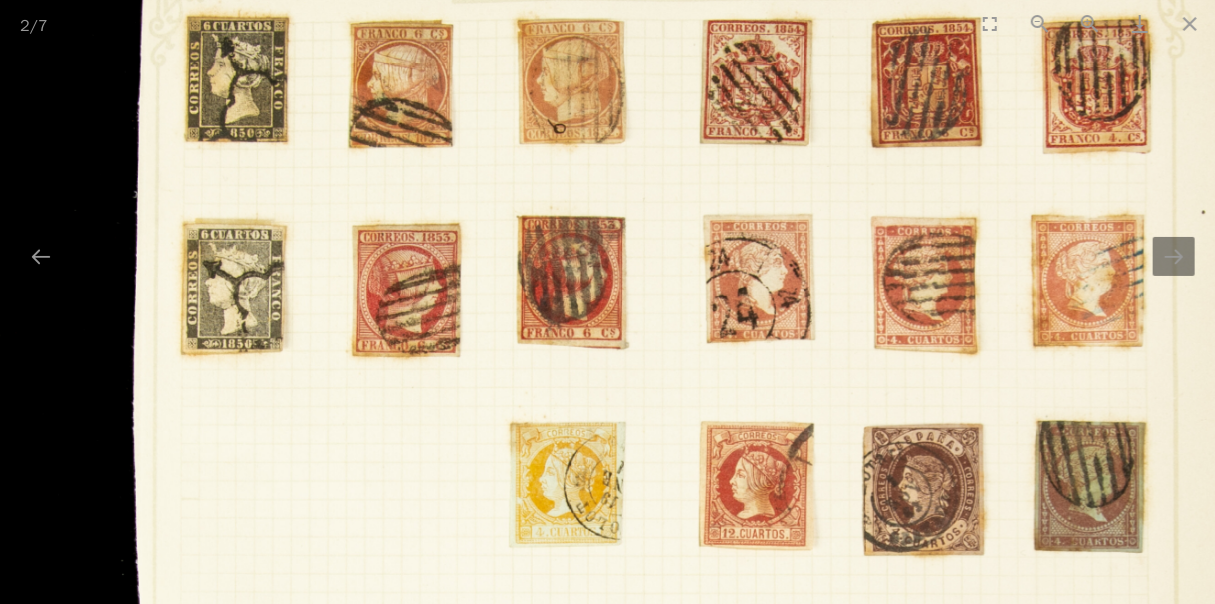drag, startPoint x: 881, startPoint y: 168, endPoint x: 944, endPoint y: 633, distance: 469.24832 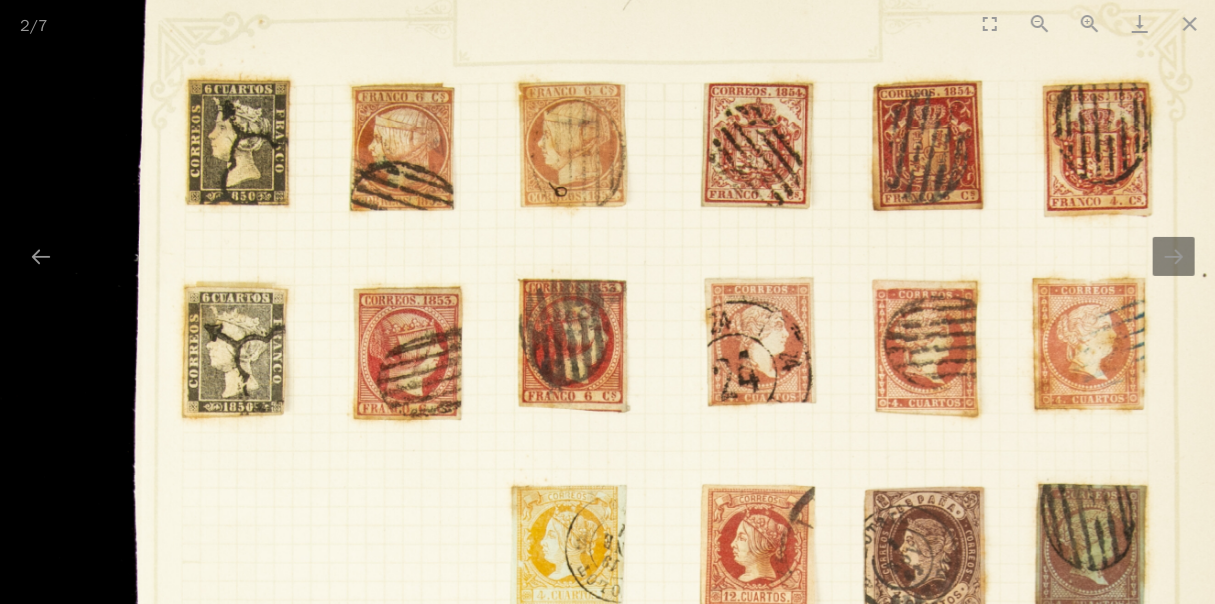 scroll, scrollTop: 0, scrollLeft: 0, axis: both 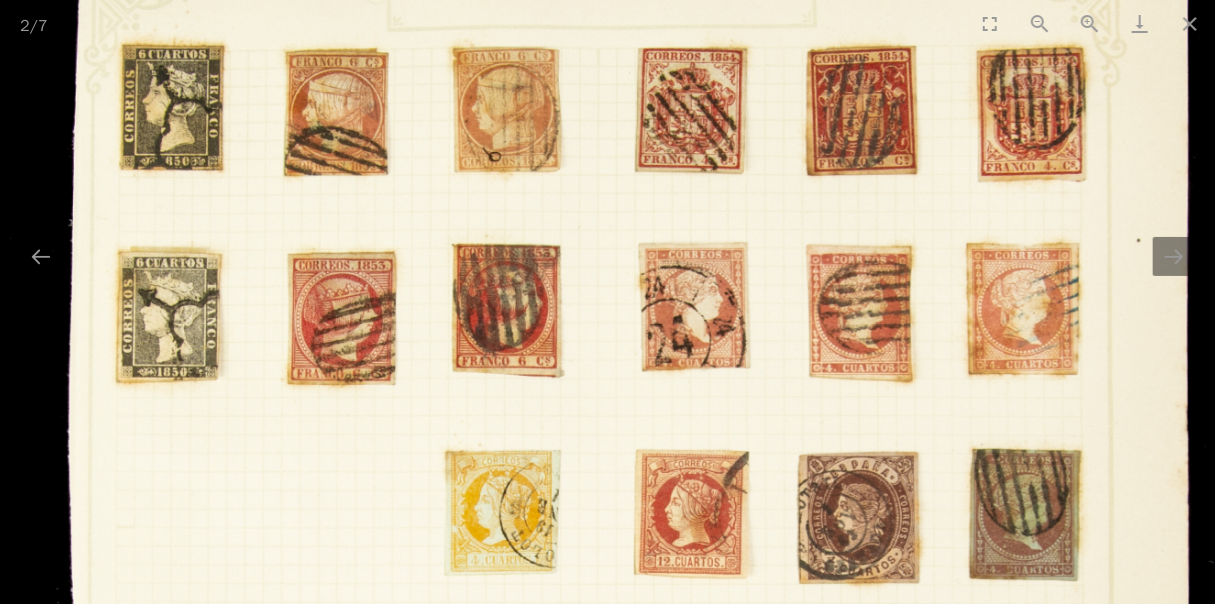 drag, startPoint x: 688, startPoint y: 255, endPoint x: 622, endPoint y: 220, distance: 74.70609 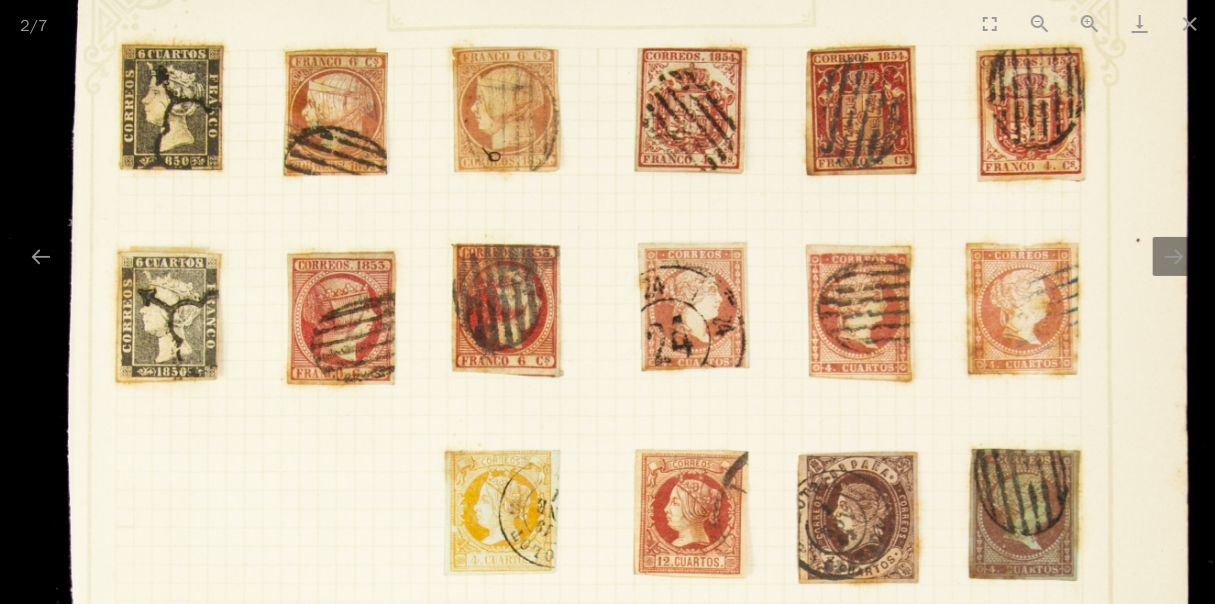 scroll, scrollTop: 0, scrollLeft: 0, axis: both 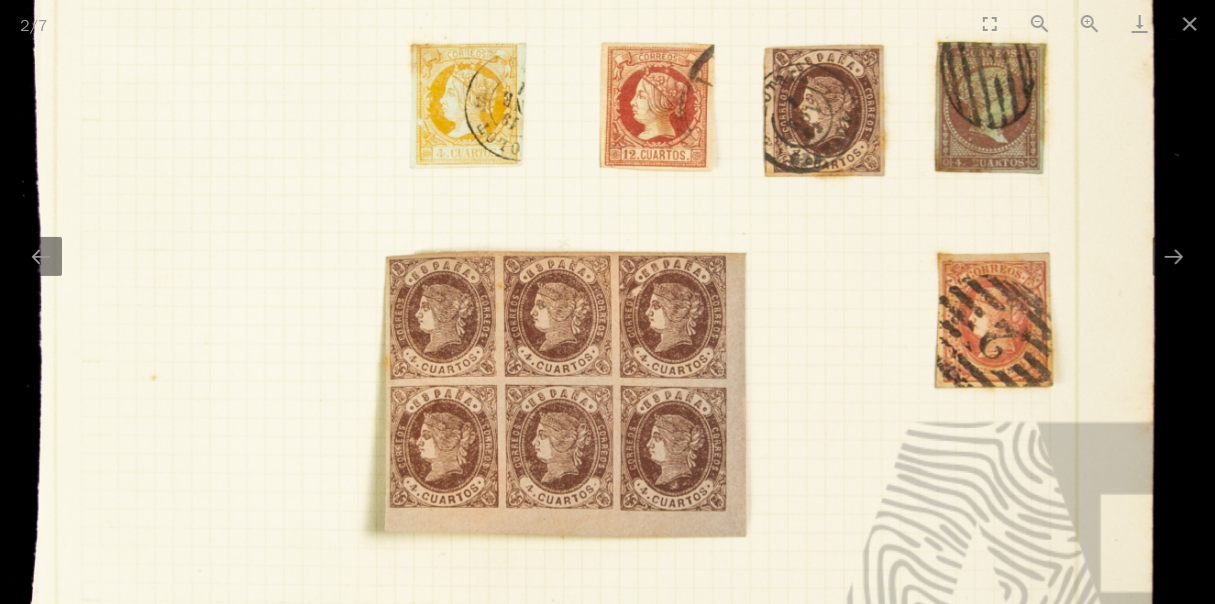 drag, startPoint x: 624, startPoint y: 450, endPoint x: 590, endPoint y: 43, distance: 408.41766 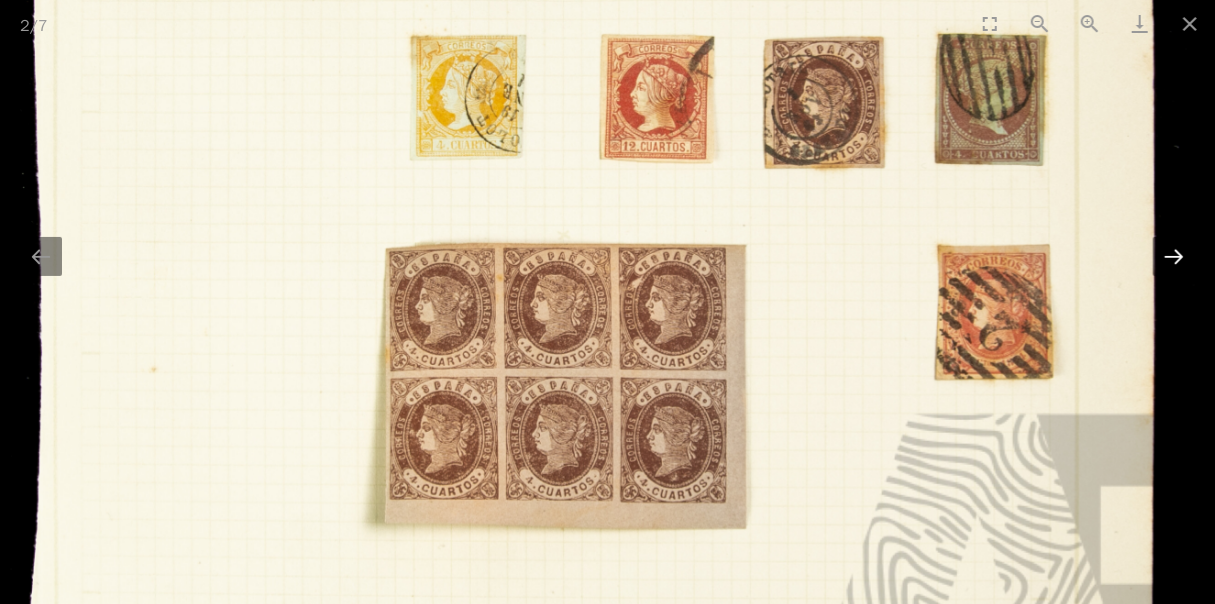 click at bounding box center (1174, 256) 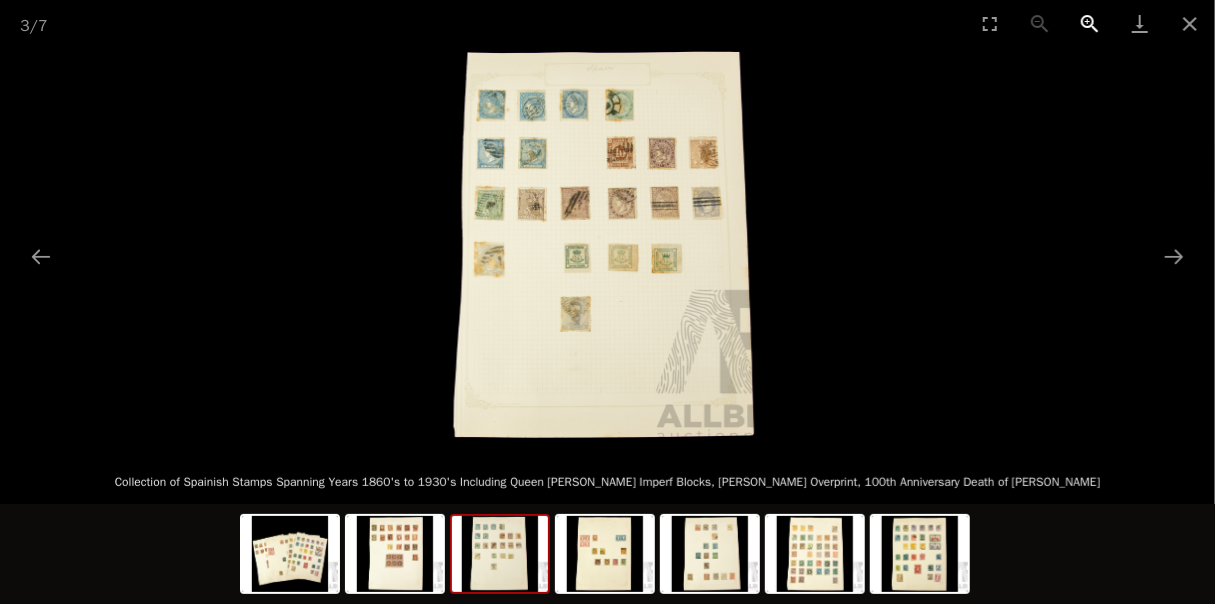 click at bounding box center [1090, 23] 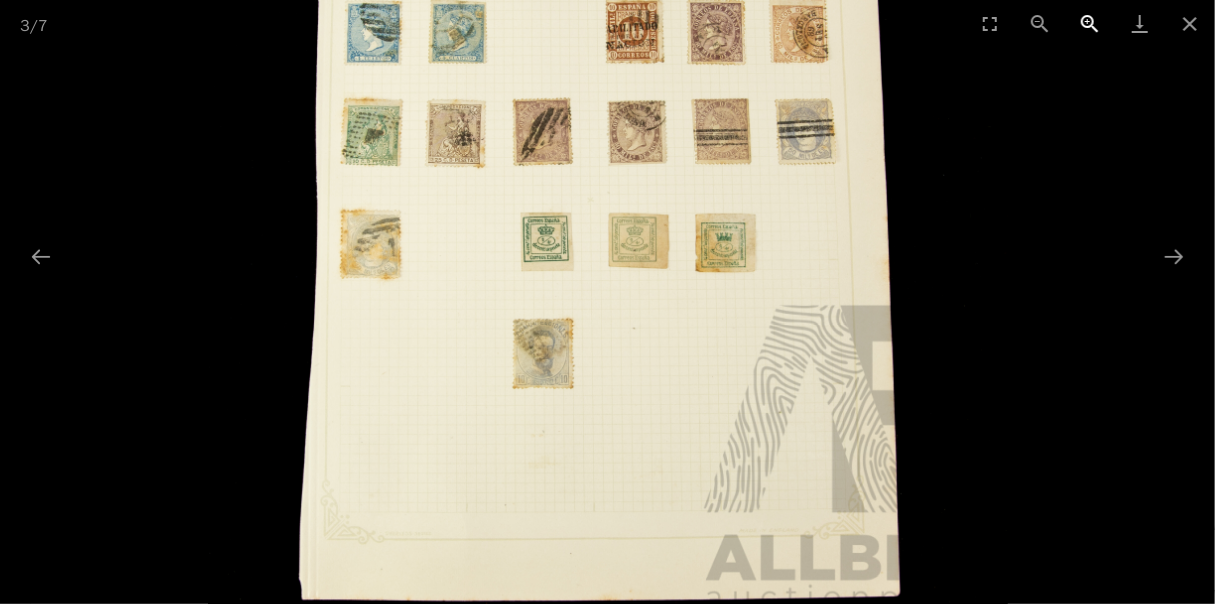 click at bounding box center [1090, 23] 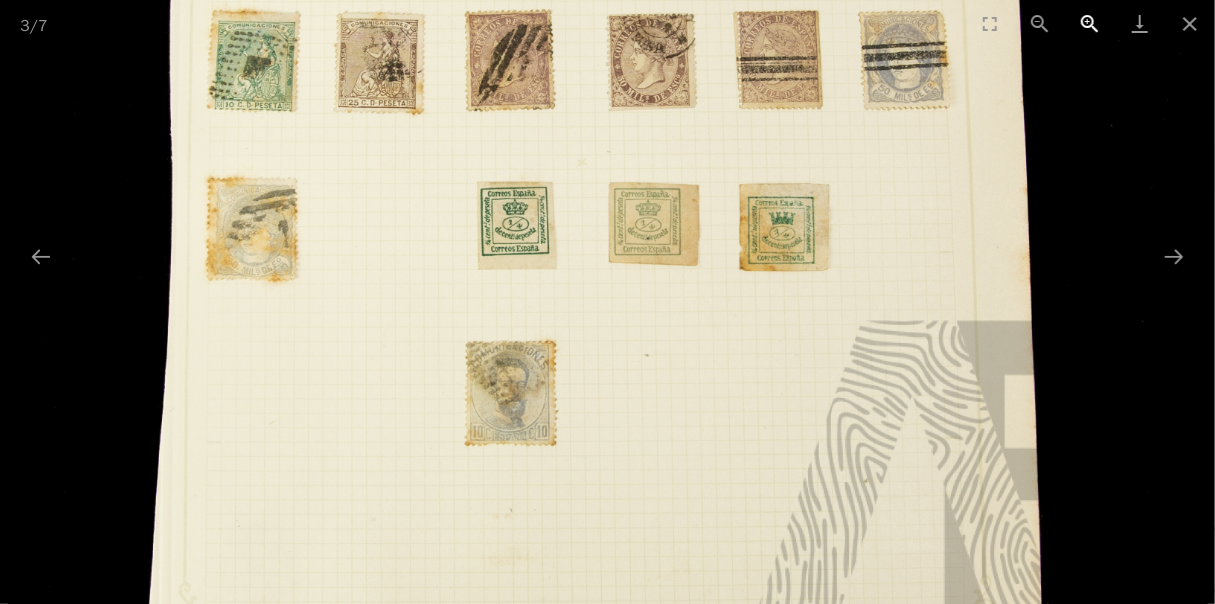 click at bounding box center (1090, 23) 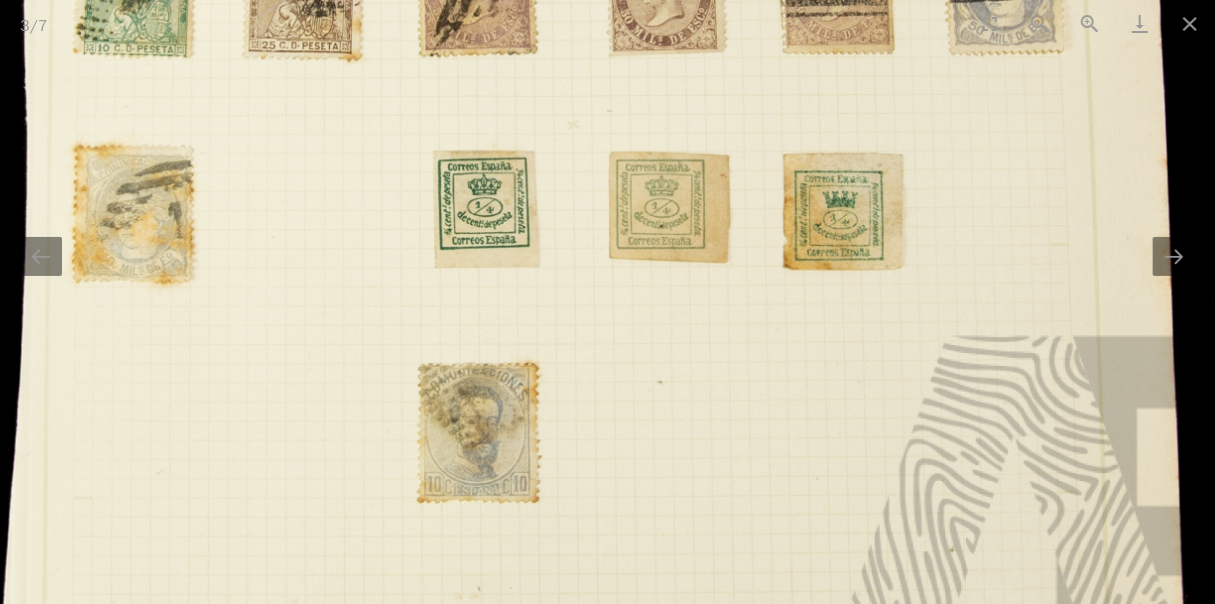 scroll, scrollTop: 0, scrollLeft: 0, axis: both 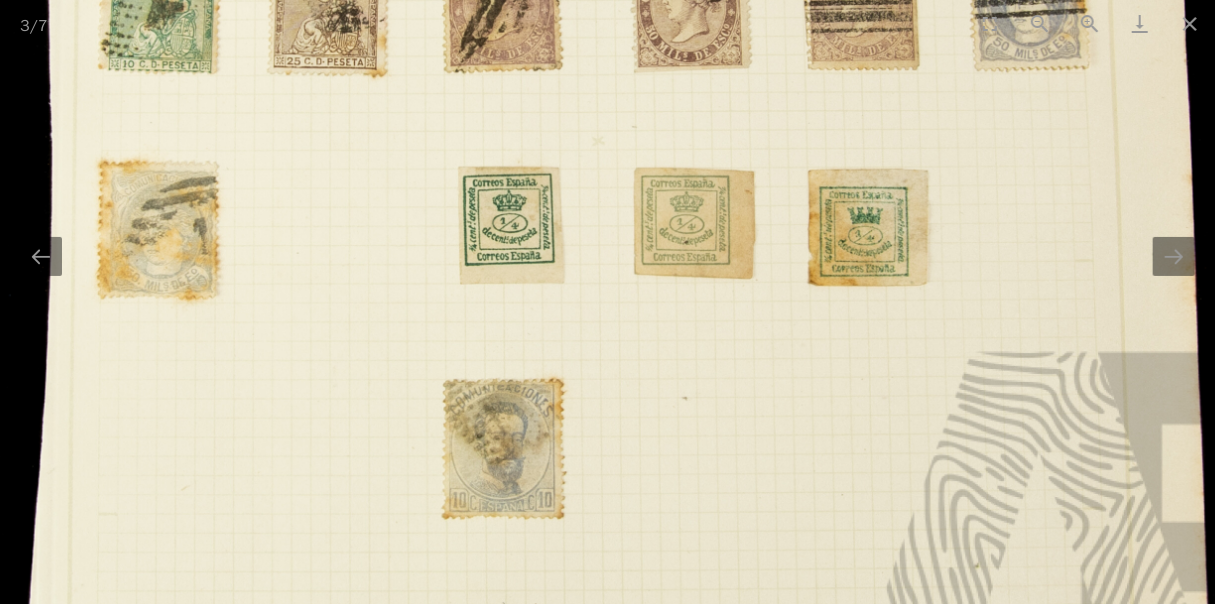 drag, startPoint x: 641, startPoint y: 92, endPoint x: 666, endPoint y: 108, distance: 29.681644 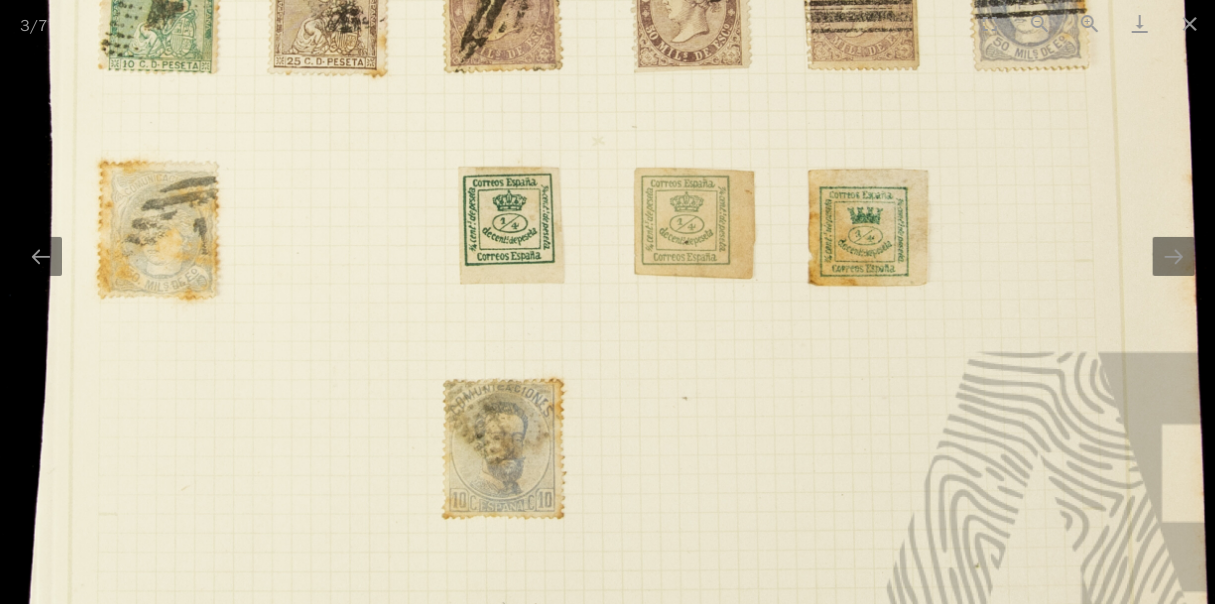 scroll, scrollTop: 0, scrollLeft: 0, axis: both 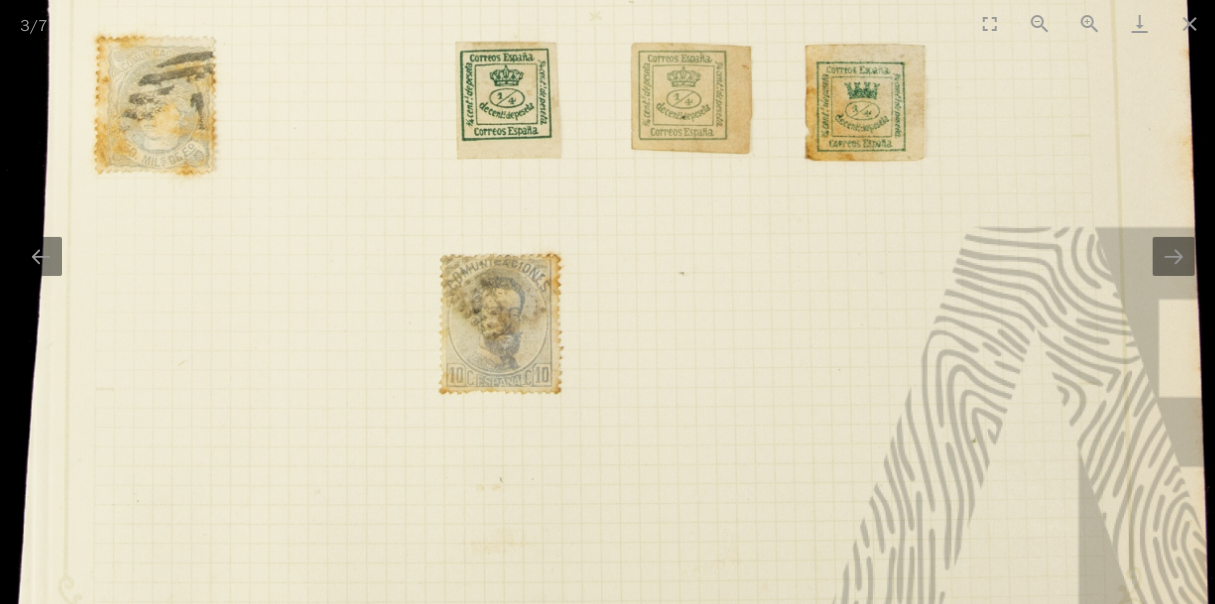 drag, startPoint x: 867, startPoint y: 417, endPoint x: 864, endPoint y: 293, distance: 124.036285 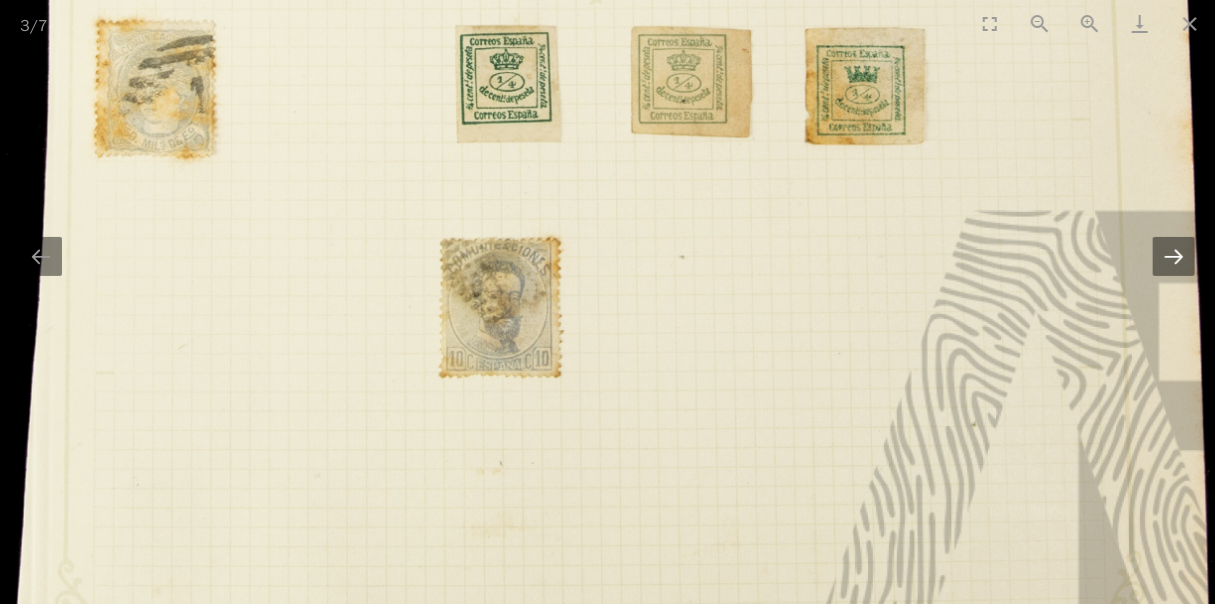 click at bounding box center (1174, 256) 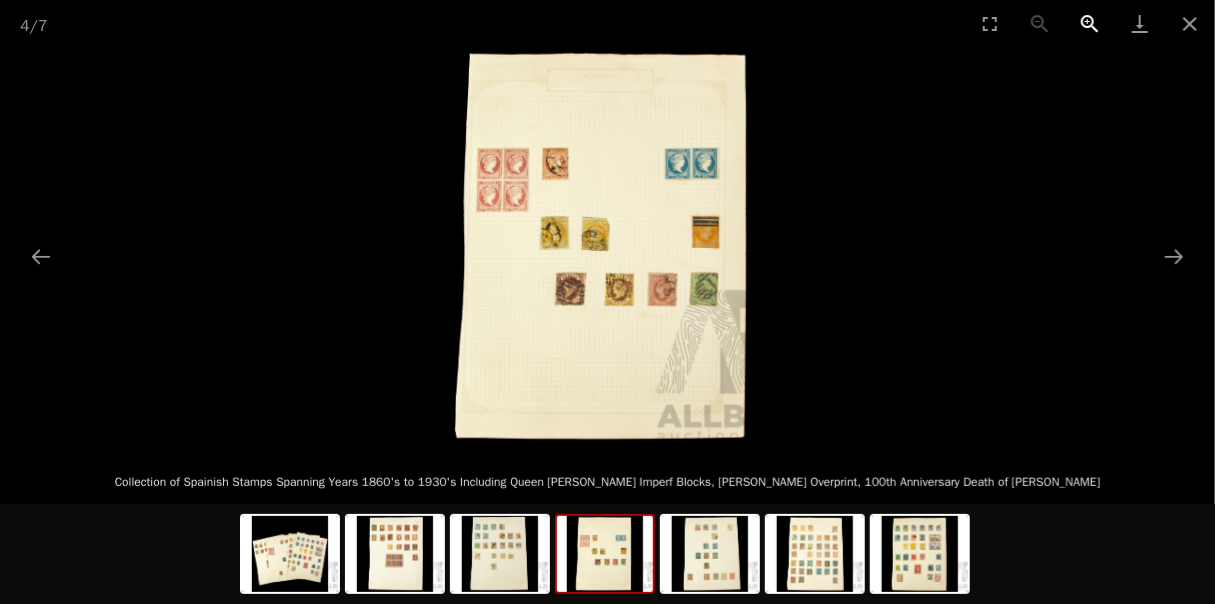 click at bounding box center (1090, 23) 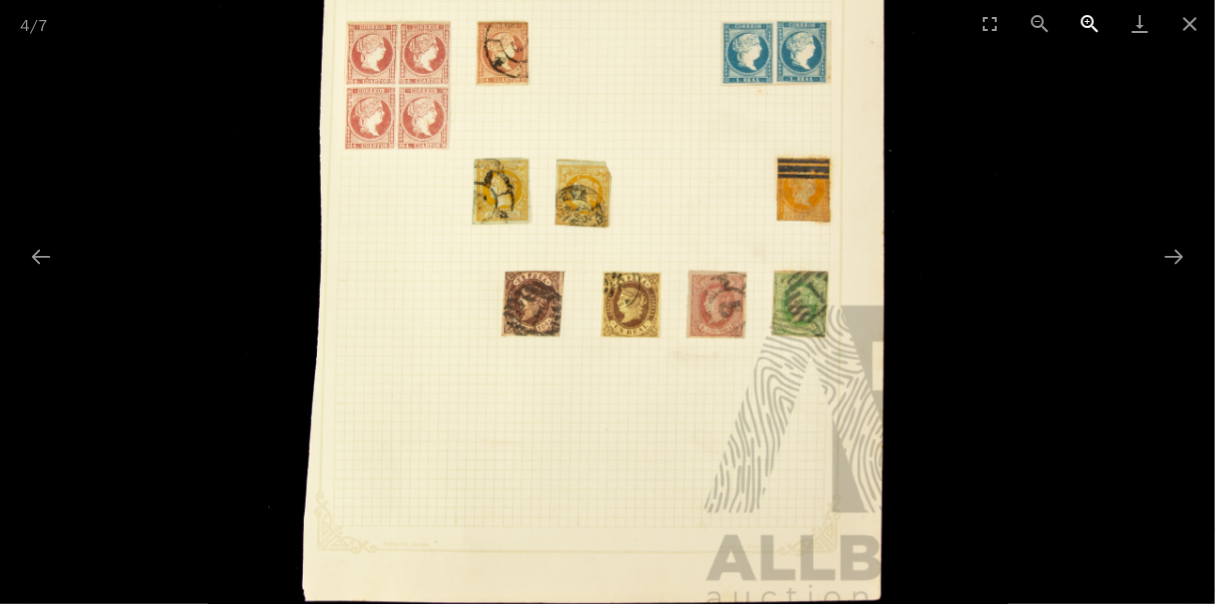 click at bounding box center (1090, 23) 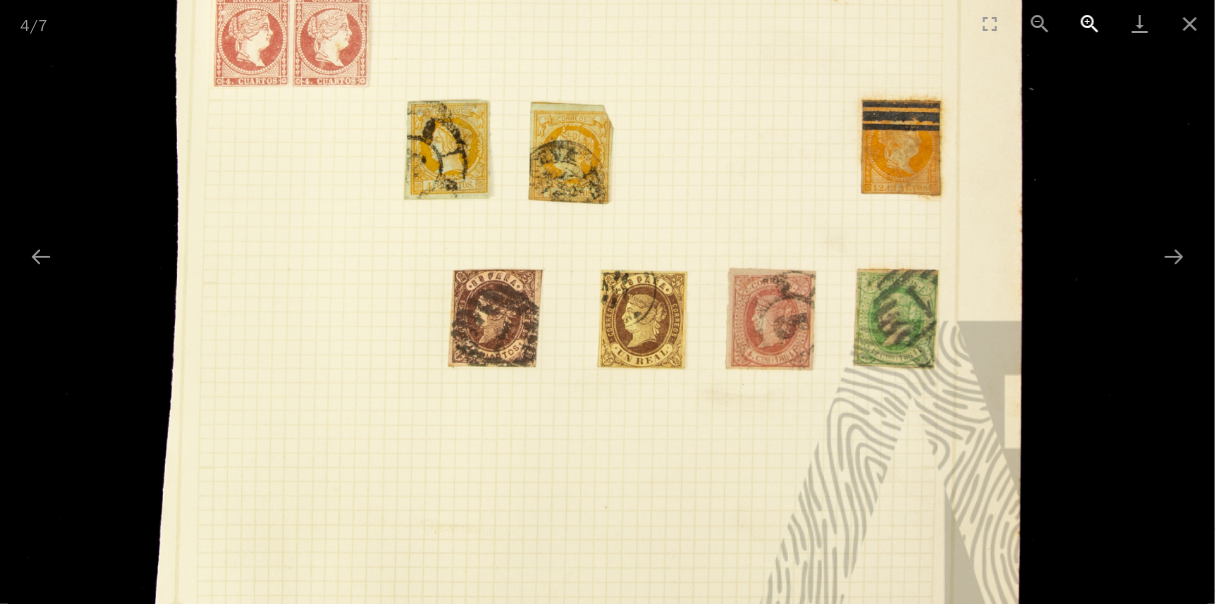 click at bounding box center (1090, 23) 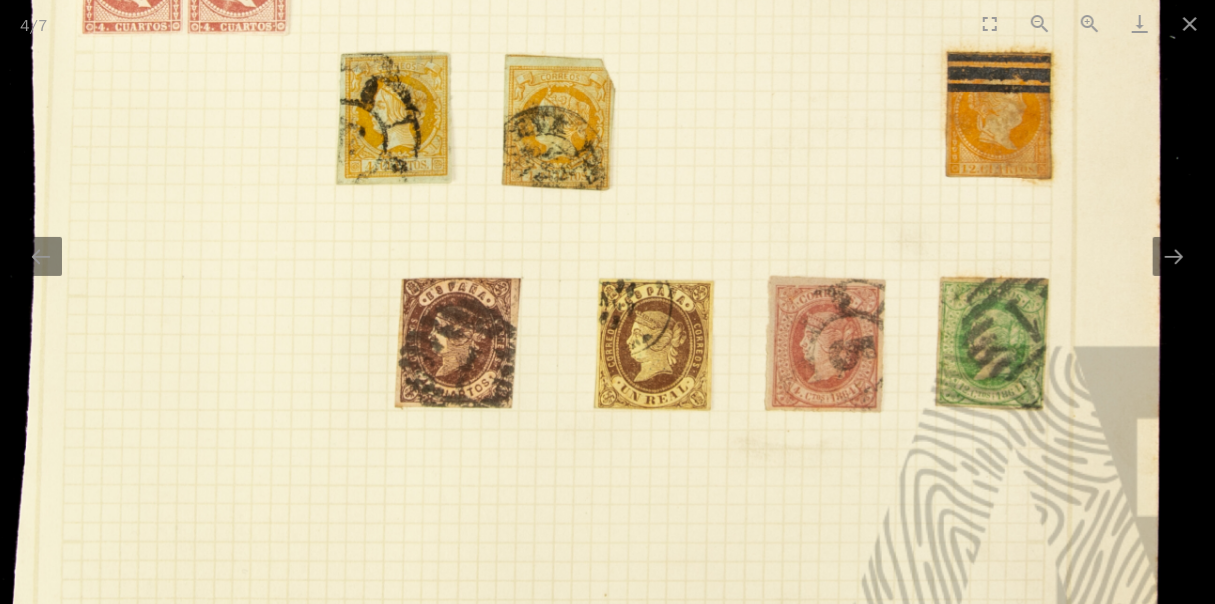 scroll, scrollTop: 0, scrollLeft: 0, axis: both 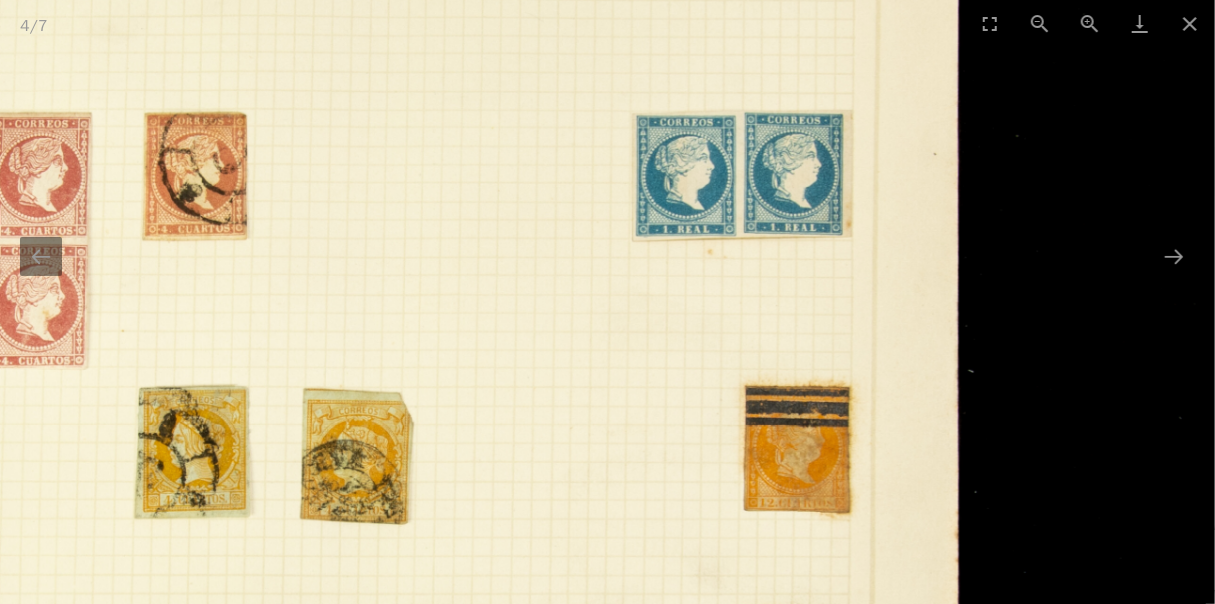 drag, startPoint x: 757, startPoint y: 113, endPoint x: 508, endPoint y: 457, distance: 424.66104 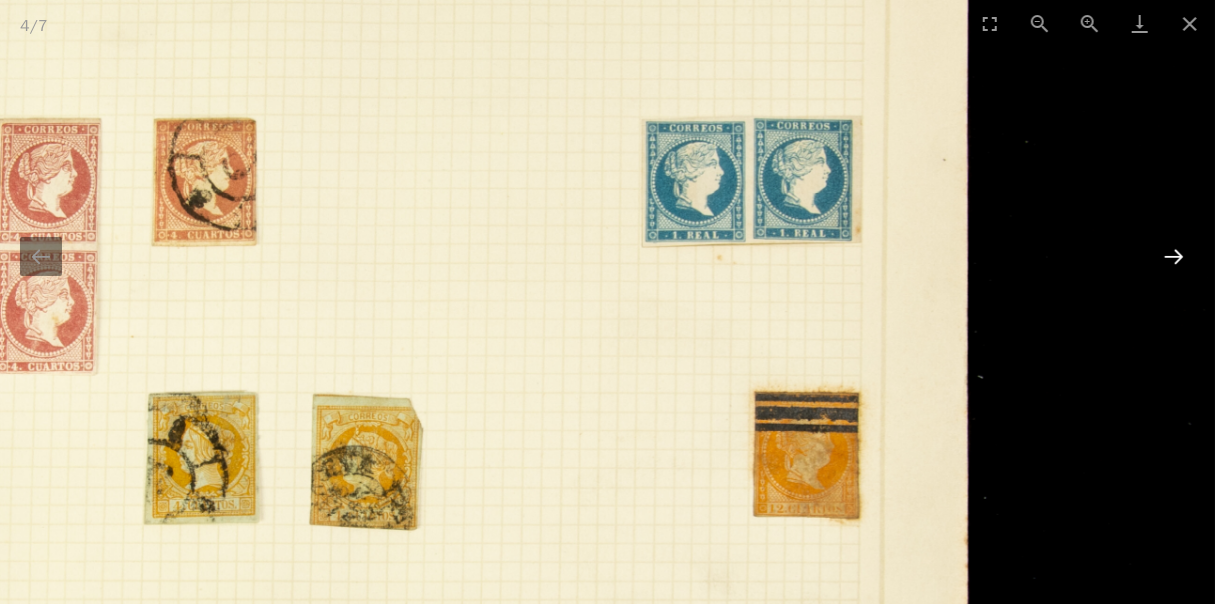 click at bounding box center (1174, 256) 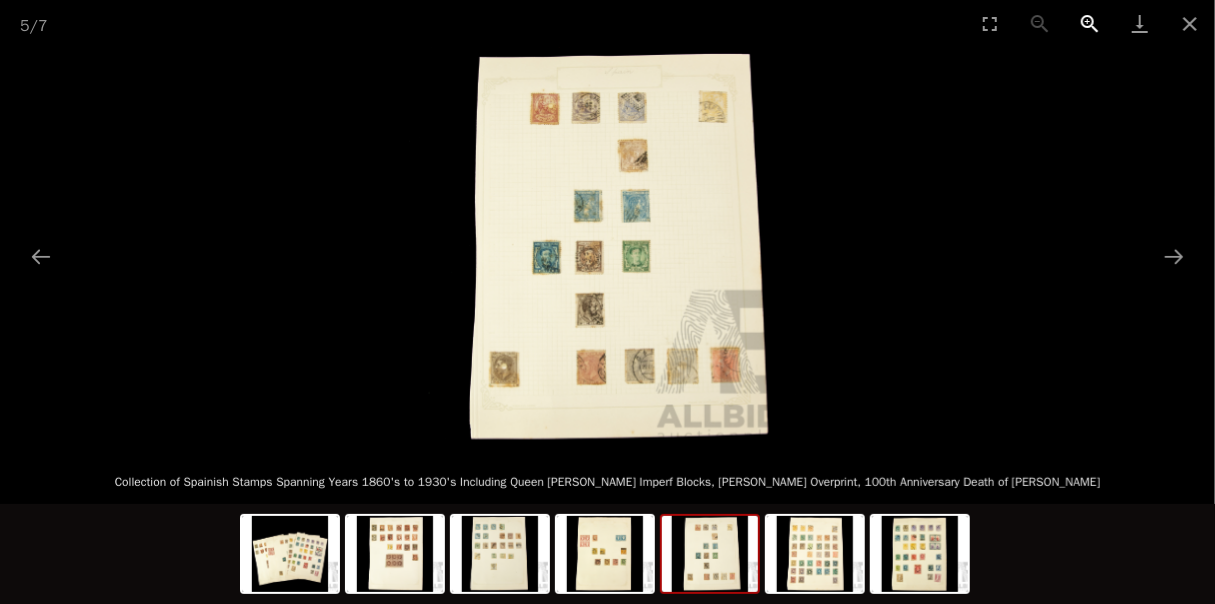 click at bounding box center (1090, 23) 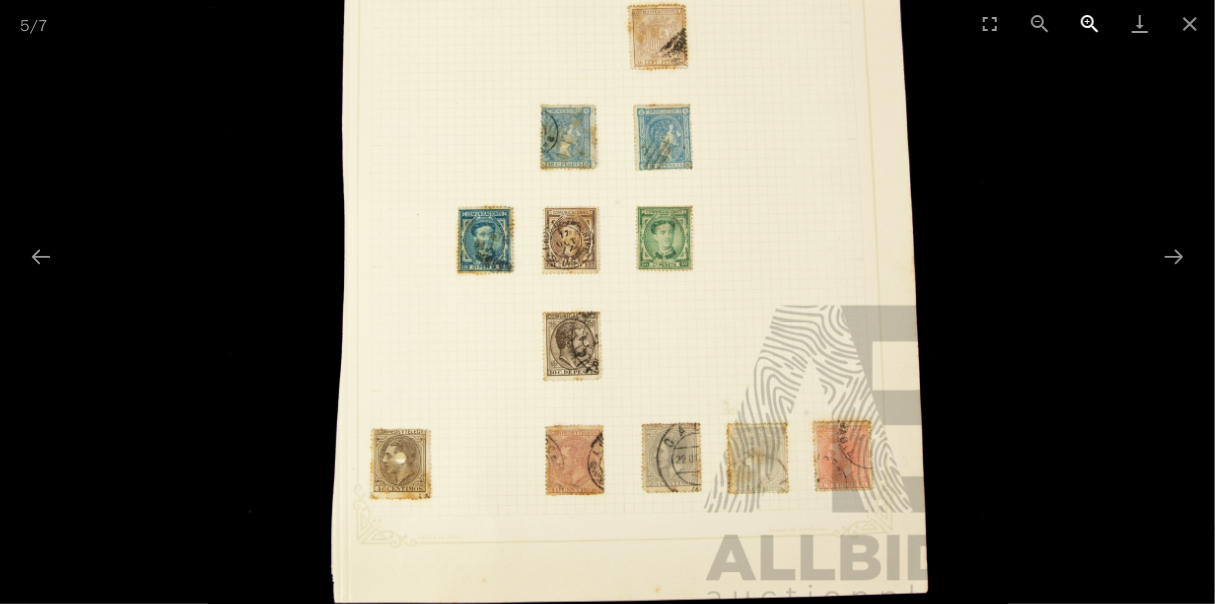 click at bounding box center (1090, 23) 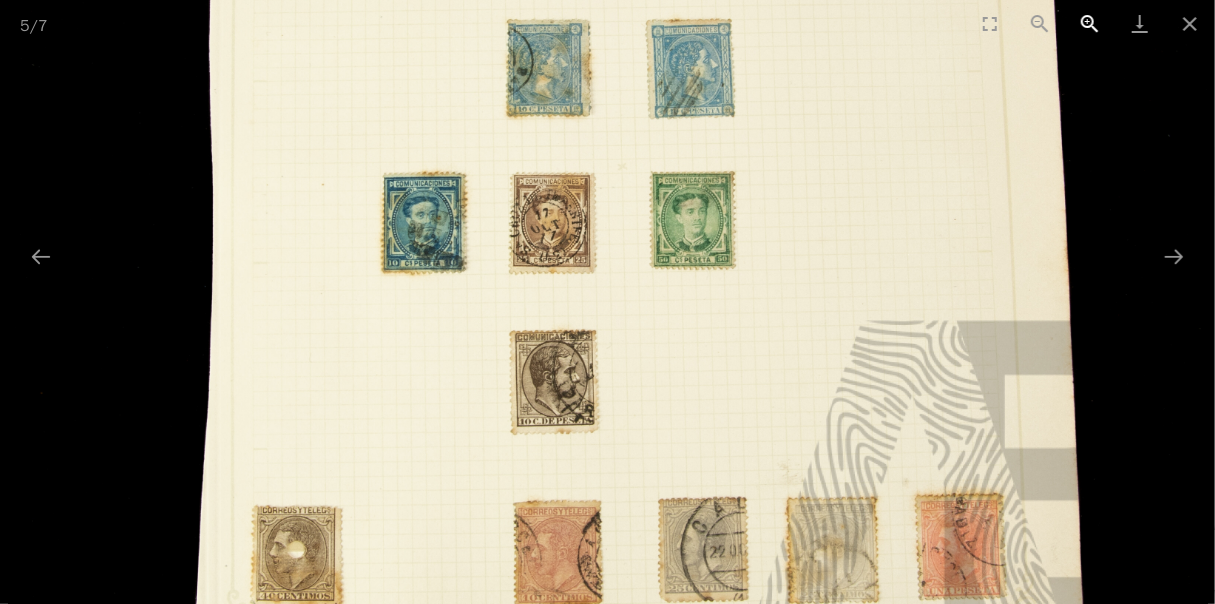 click at bounding box center [1090, 23] 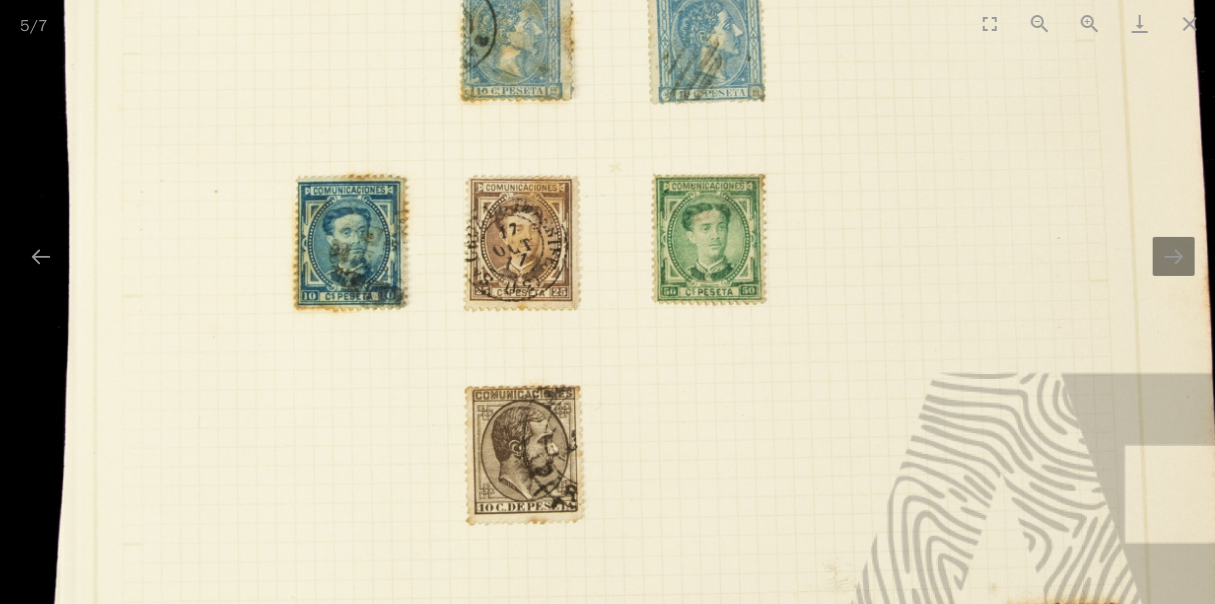scroll, scrollTop: 0, scrollLeft: 0, axis: both 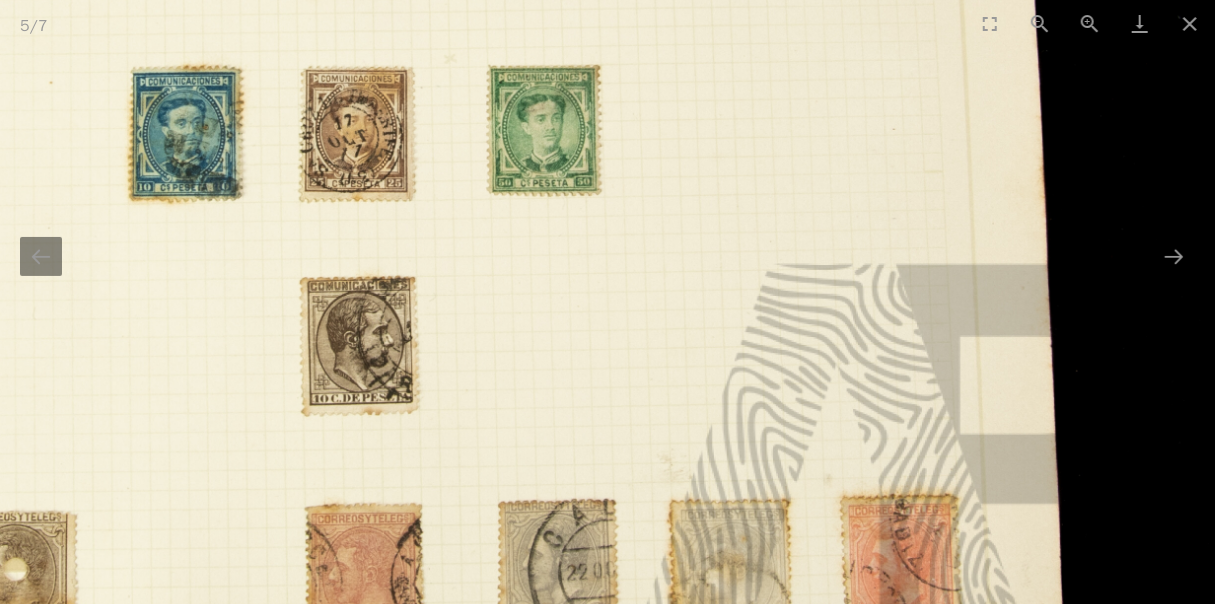 drag, startPoint x: 1001, startPoint y: 156, endPoint x: 828, endPoint y: 69, distance: 193.644 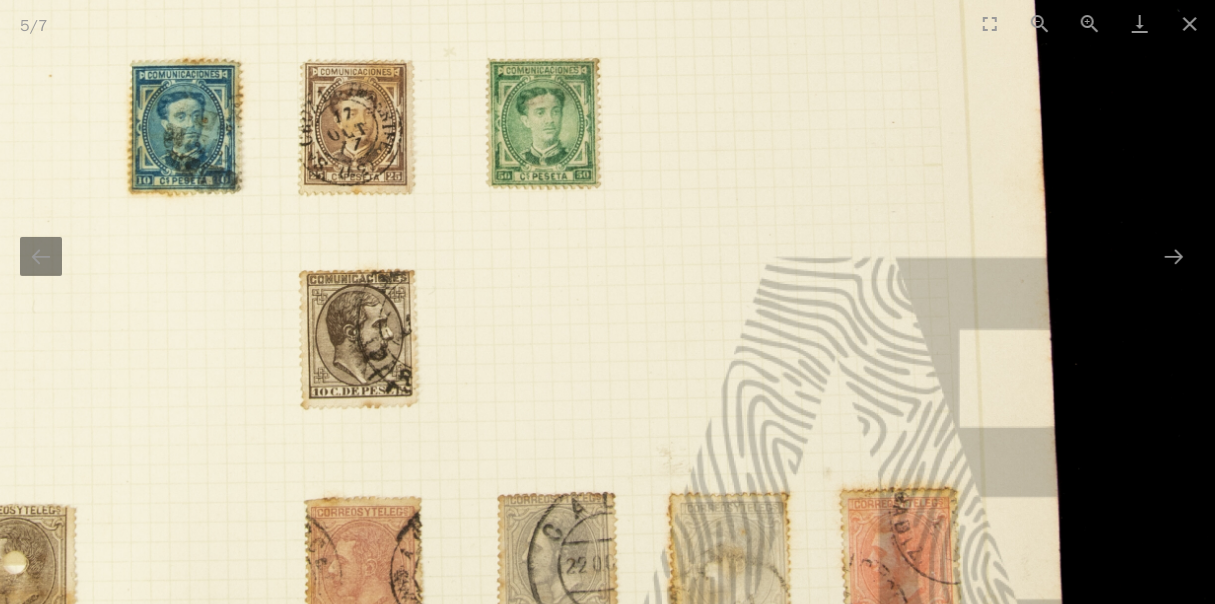 scroll, scrollTop: 0, scrollLeft: 0, axis: both 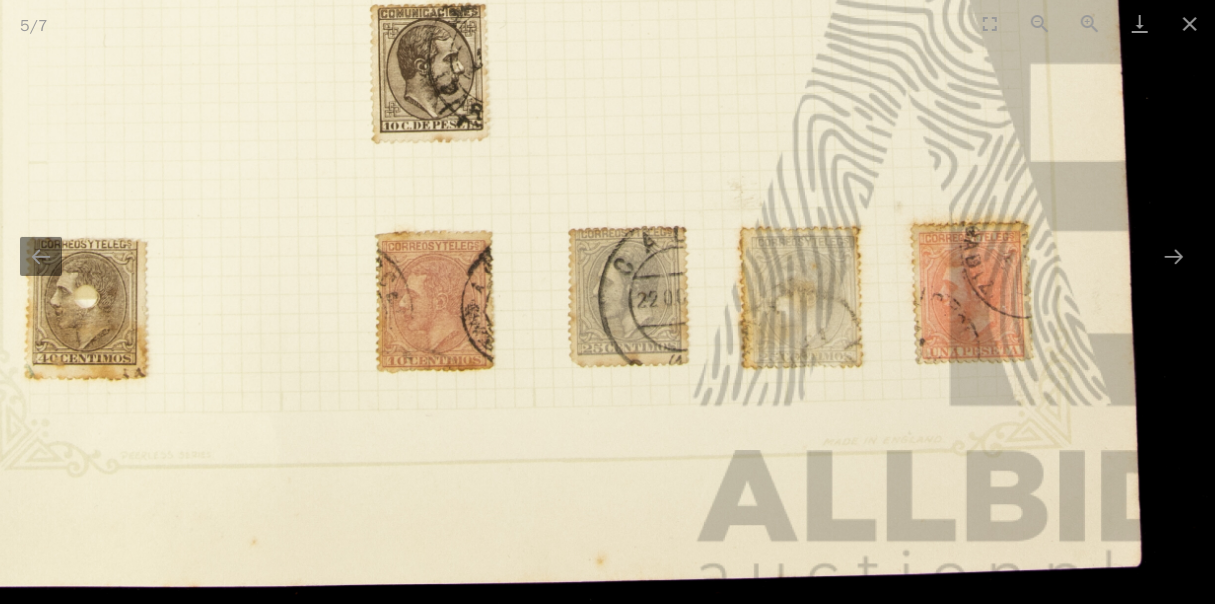 drag, startPoint x: 794, startPoint y: 379, endPoint x: 869, endPoint y: 108, distance: 281.18677 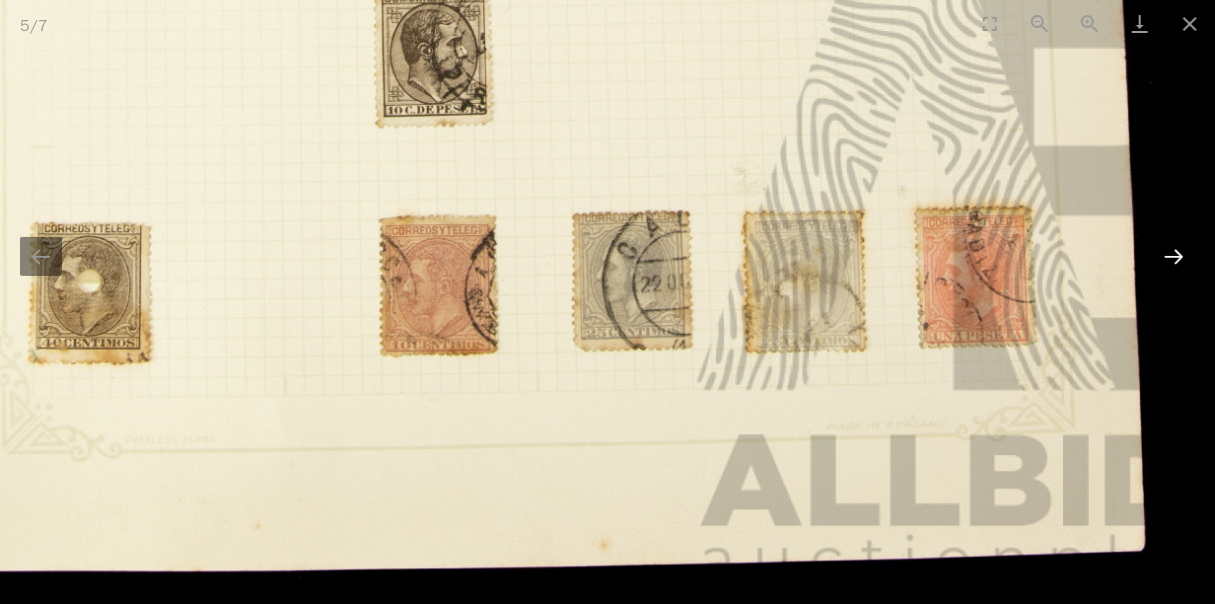 click at bounding box center (1174, 256) 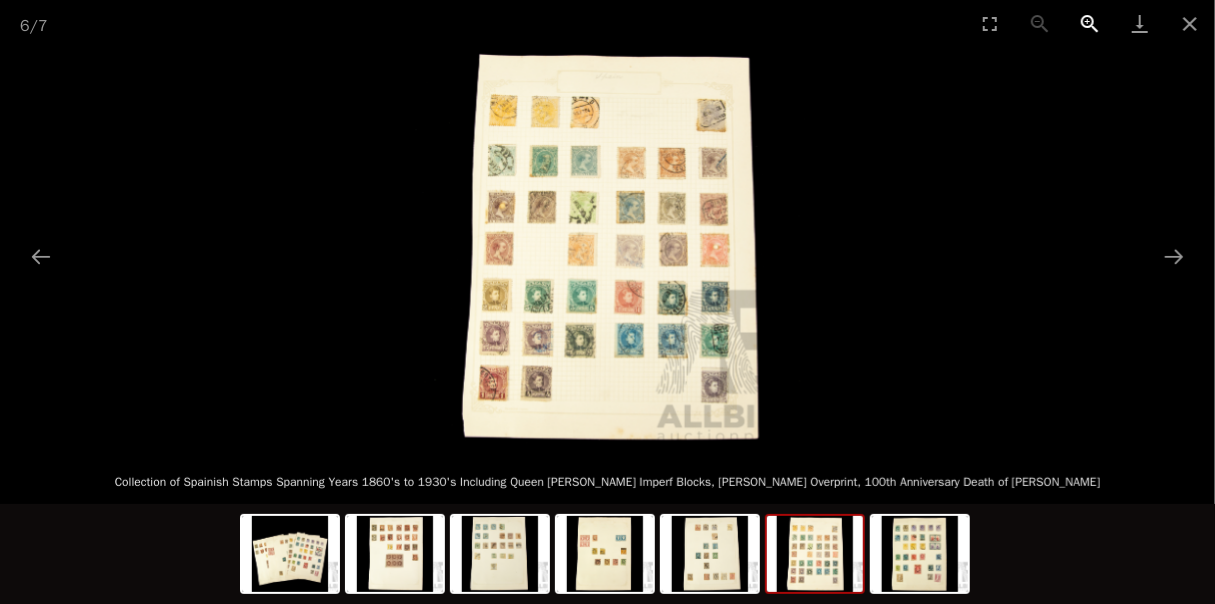 click at bounding box center (1090, 23) 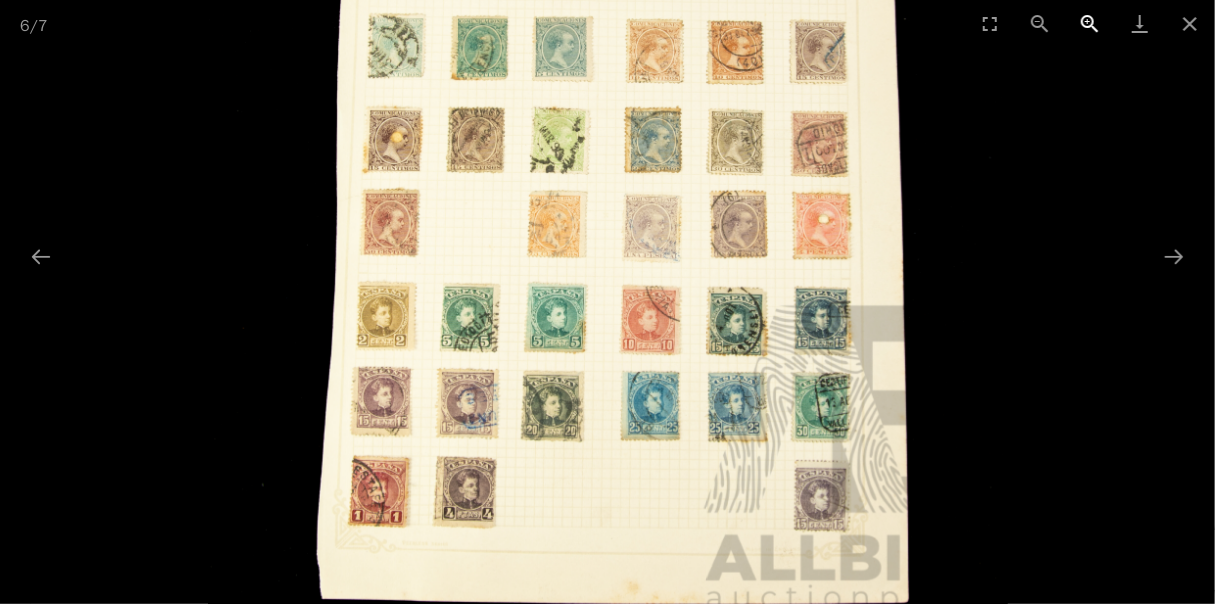 click at bounding box center (1090, 23) 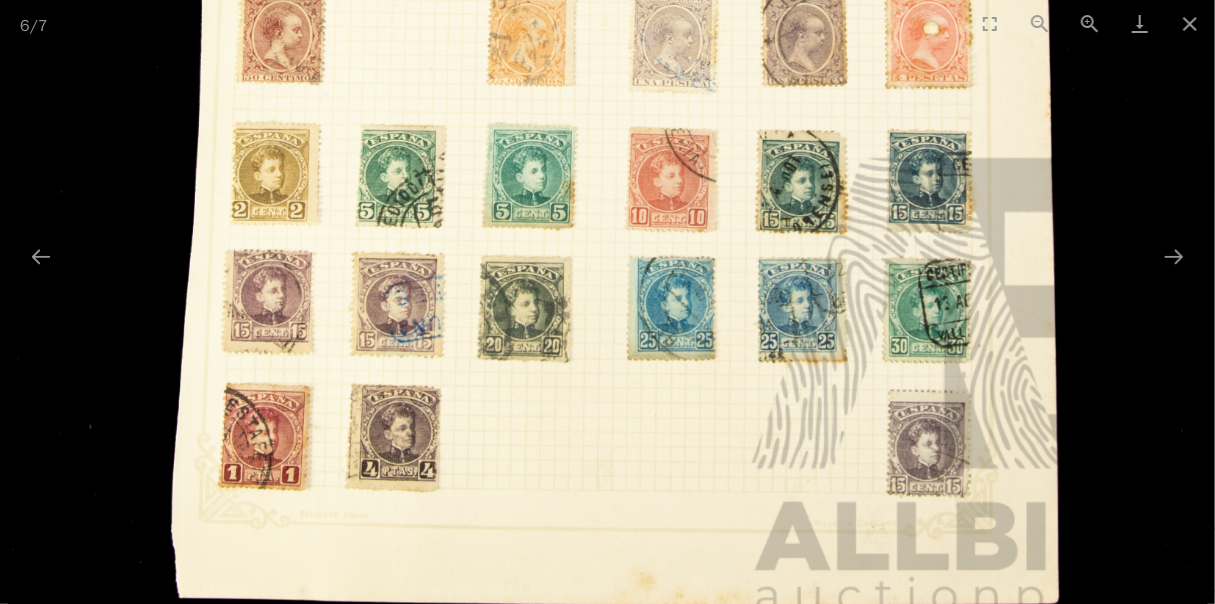drag, startPoint x: 1052, startPoint y: 190, endPoint x: 904, endPoint y: 27, distance: 220.16585 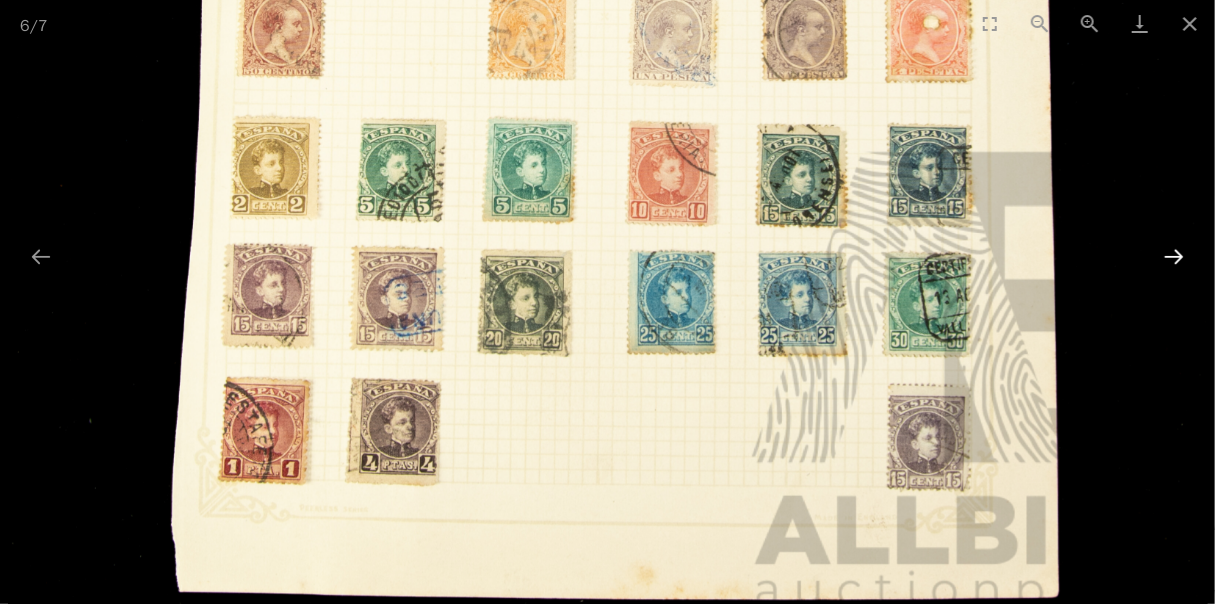 click at bounding box center [1174, 256] 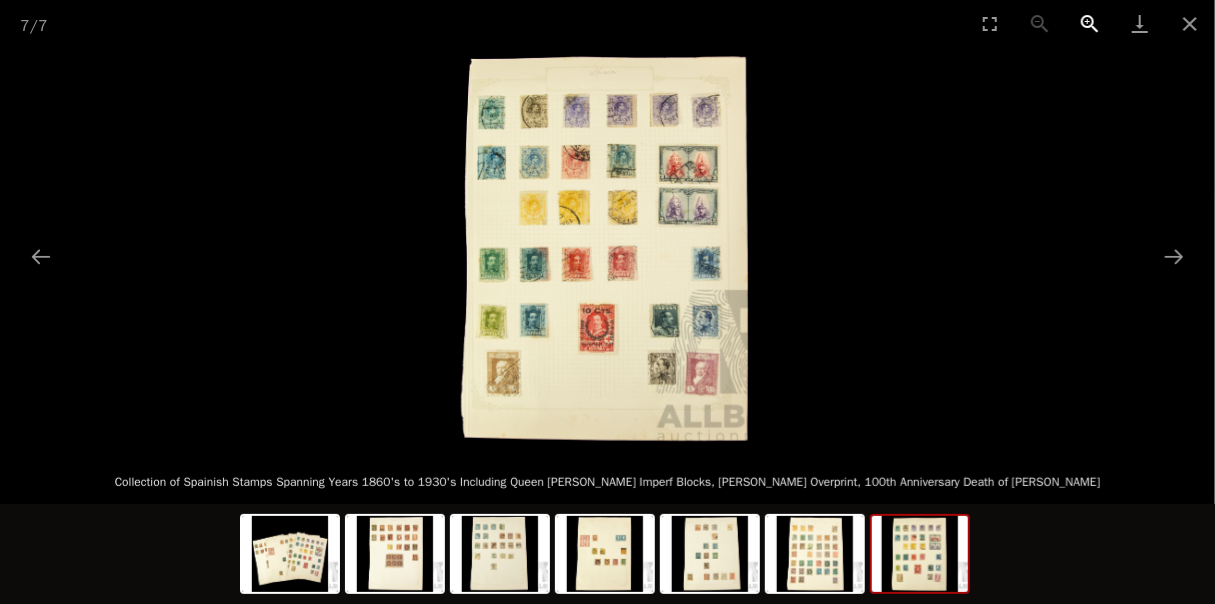 click at bounding box center [1090, 23] 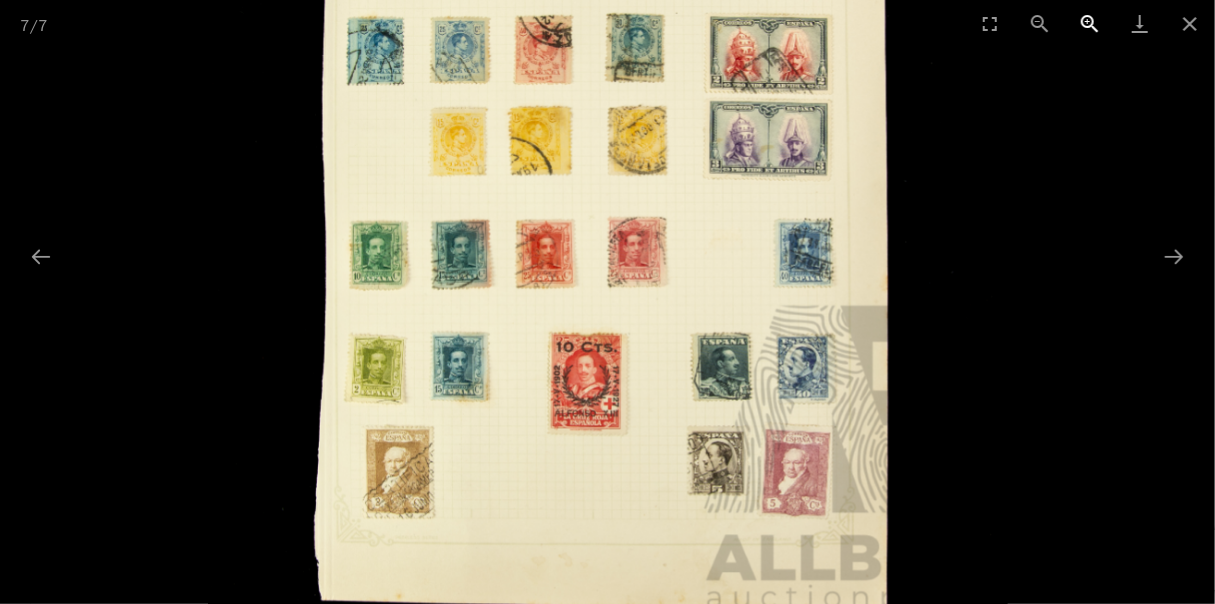 click at bounding box center (1090, 23) 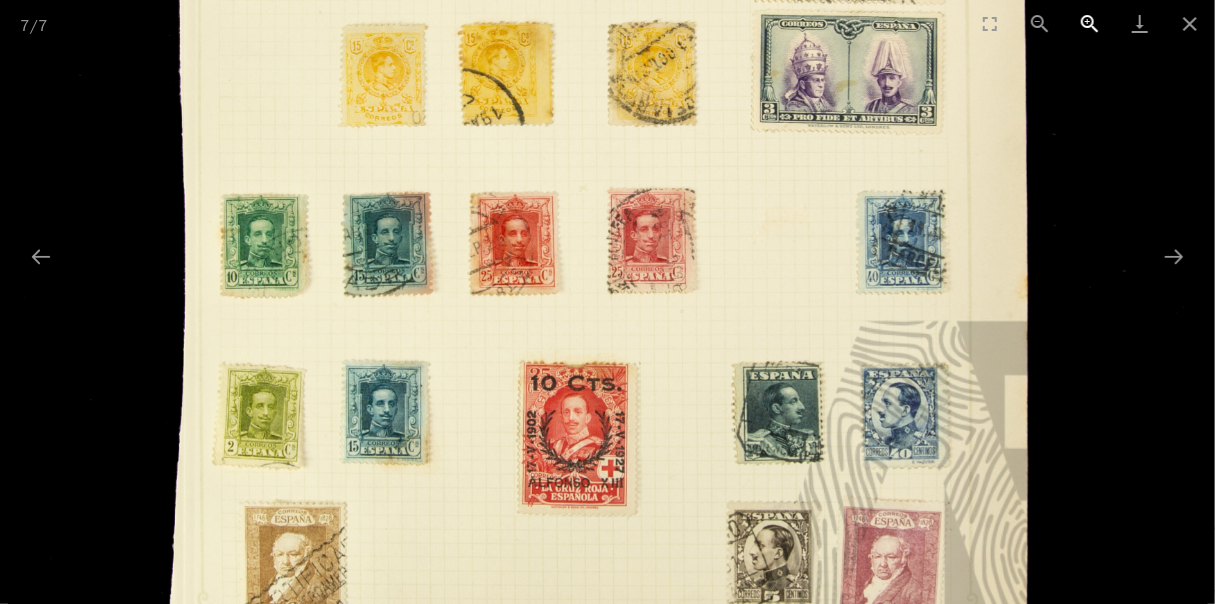 click at bounding box center [1090, 23] 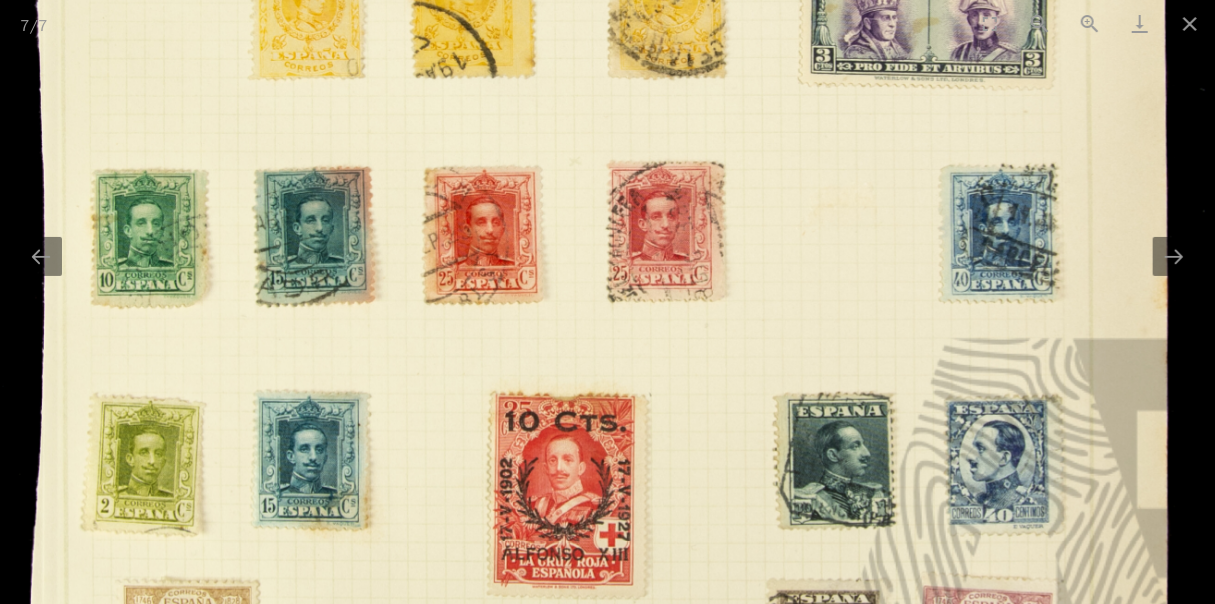 scroll, scrollTop: 0, scrollLeft: 0, axis: both 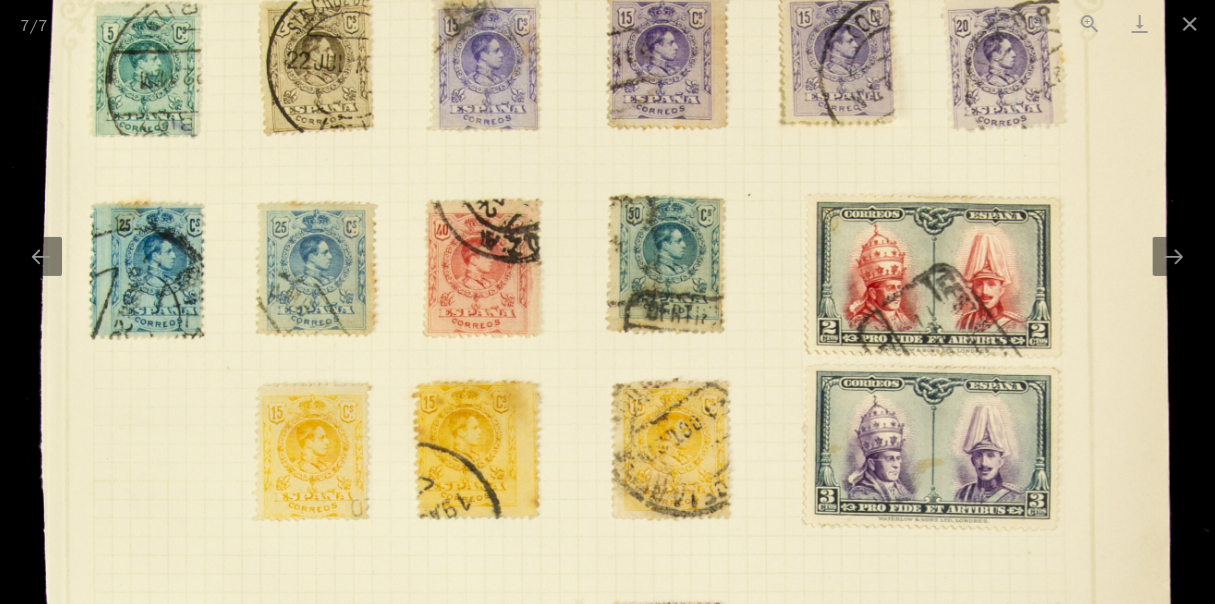 drag, startPoint x: 910, startPoint y: 192, endPoint x: 914, endPoint y: 633, distance: 441.01813 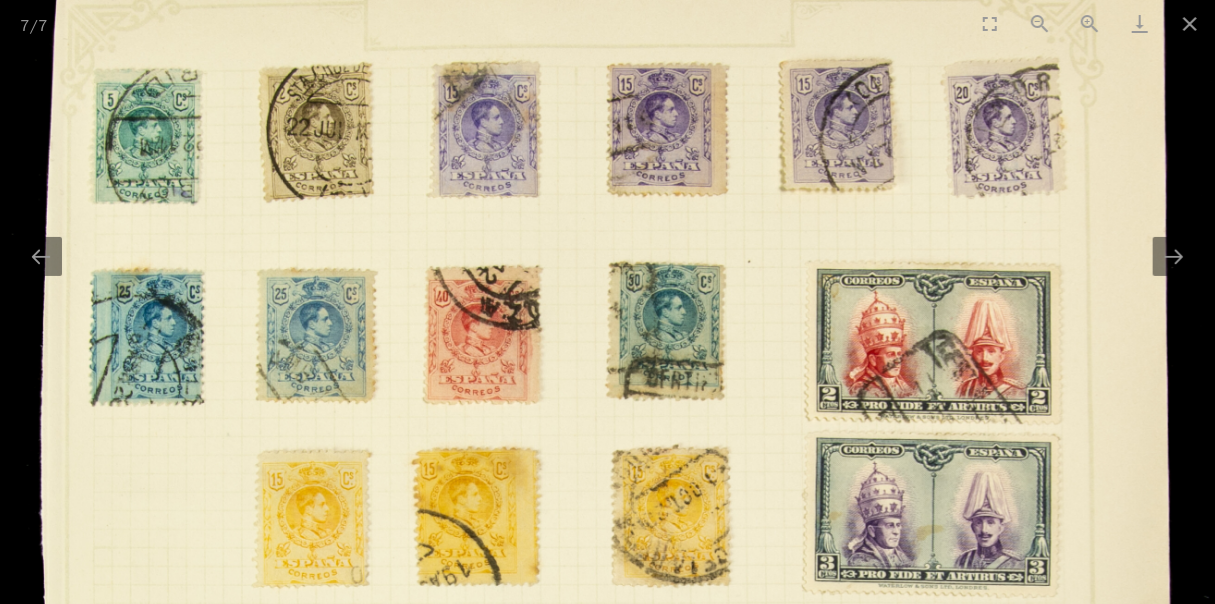 scroll, scrollTop: 0, scrollLeft: 0, axis: both 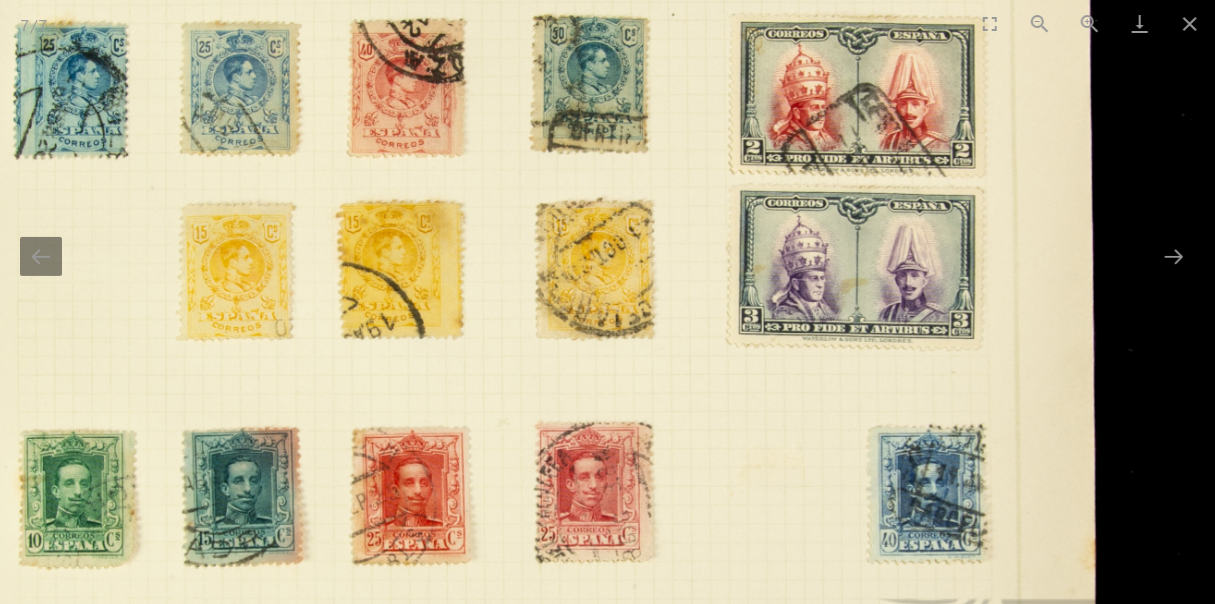 drag, startPoint x: 812, startPoint y: 190, endPoint x: 735, endPoint y: -57, distance: 258.7238 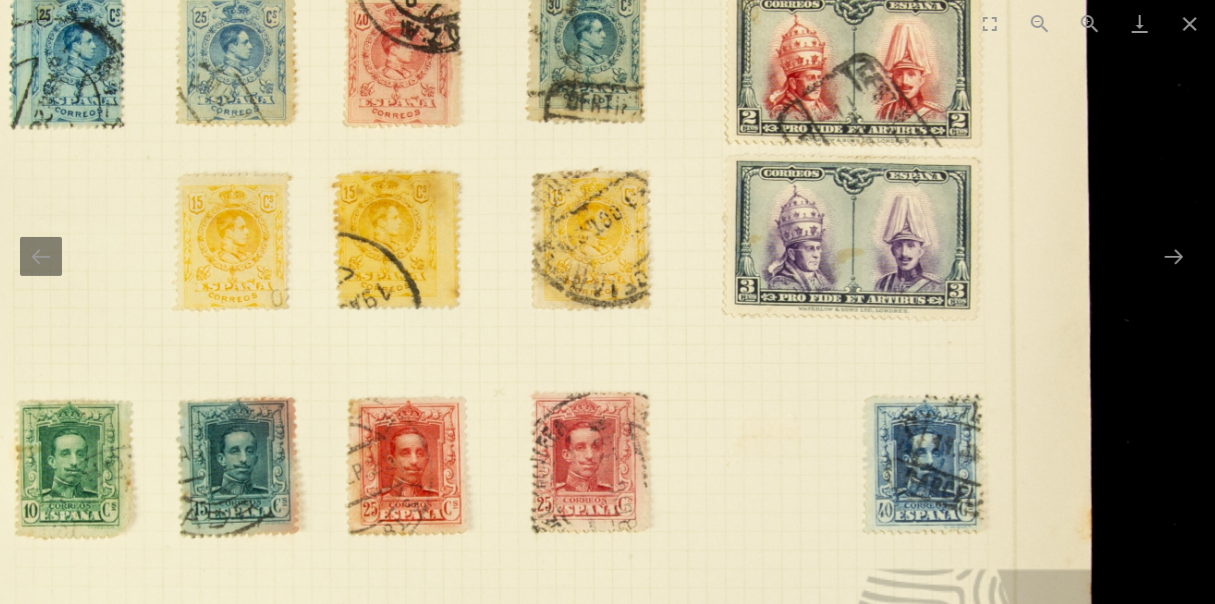 scroll, scrollTop: 0, scrollLeft: 0, axis: both 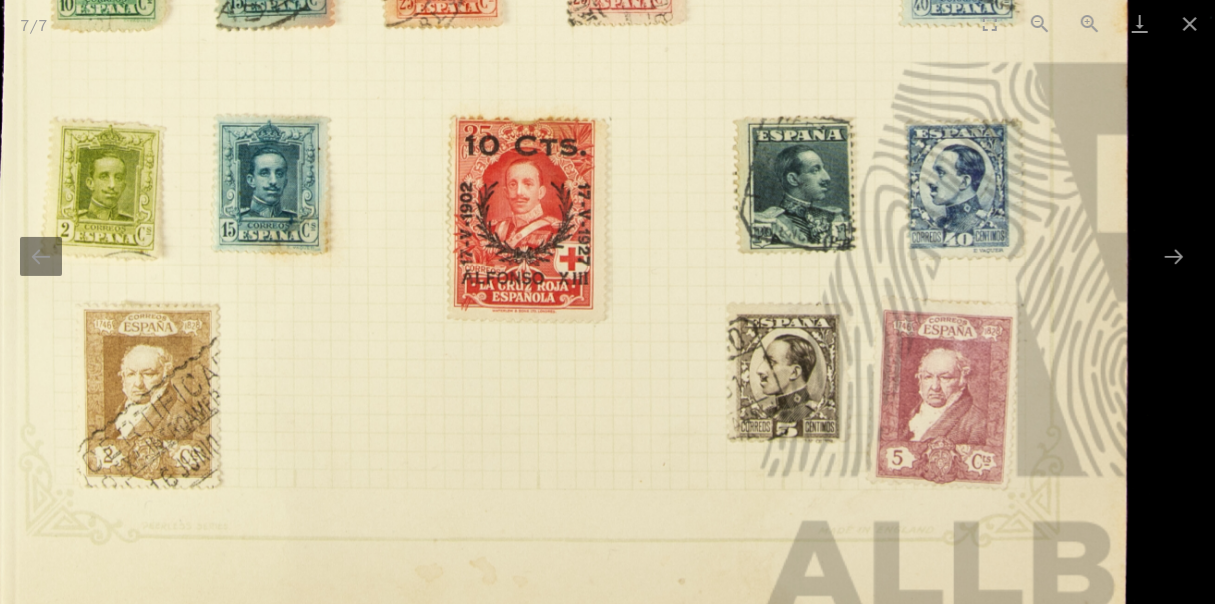 drag, startPoint x: 746, startPoint y: 493, endPoint x: 778, endPoint y: -8, distance: 502.0209 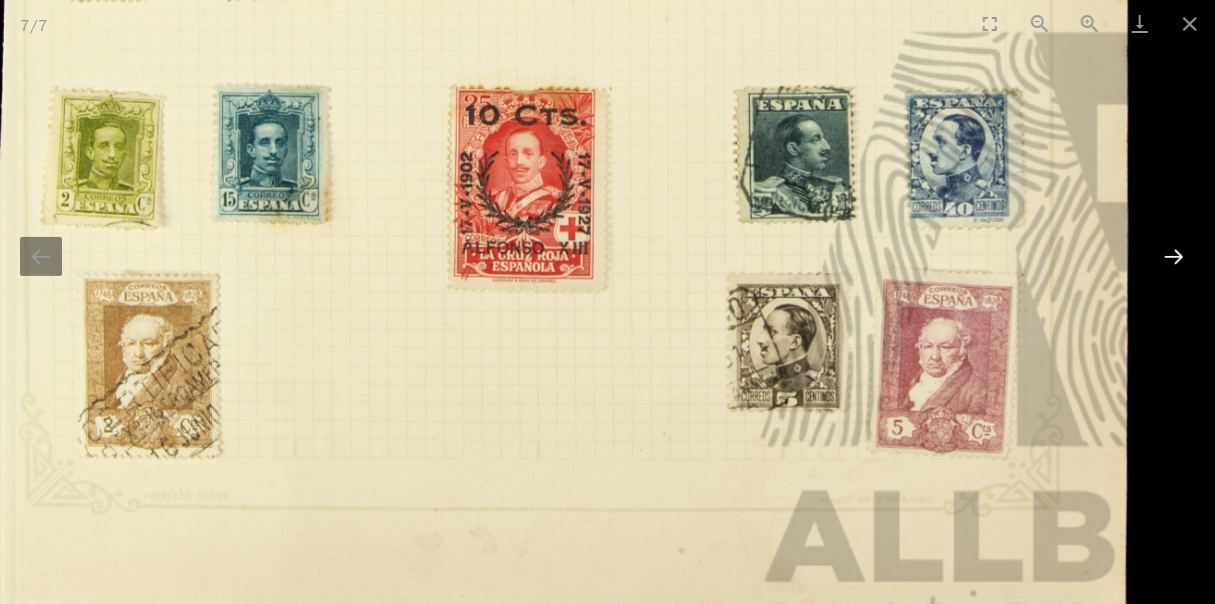 click at bounding box center [1174, 256] 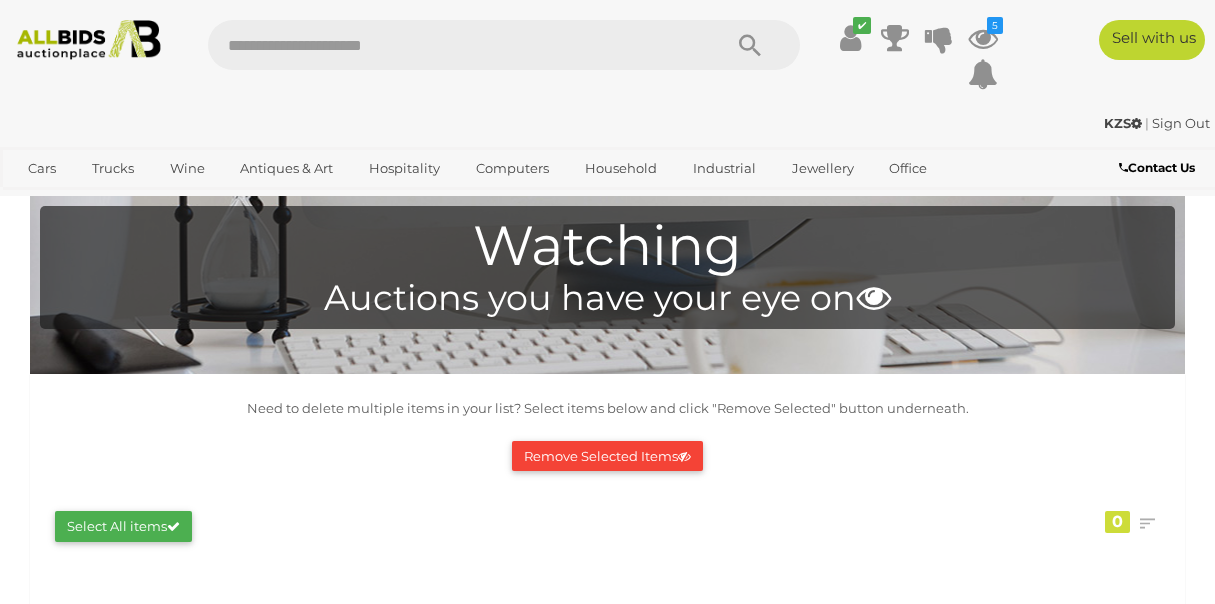 scroll, scrollTop: 0, scrollLeft: 0, axis: both 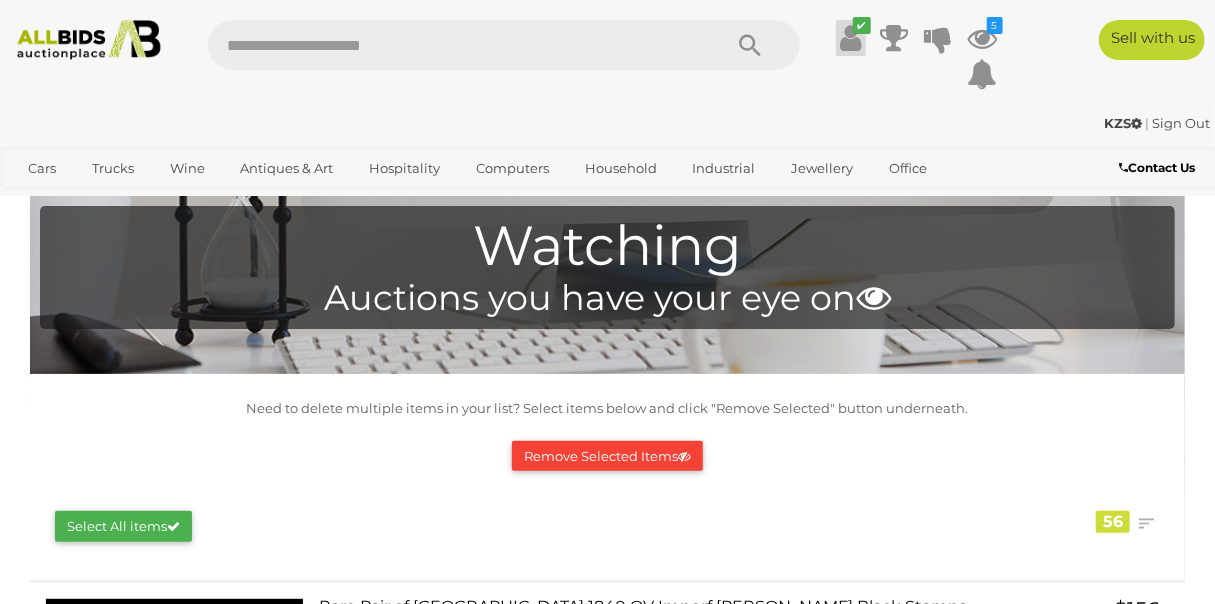 click at bounding box center [850, 38] 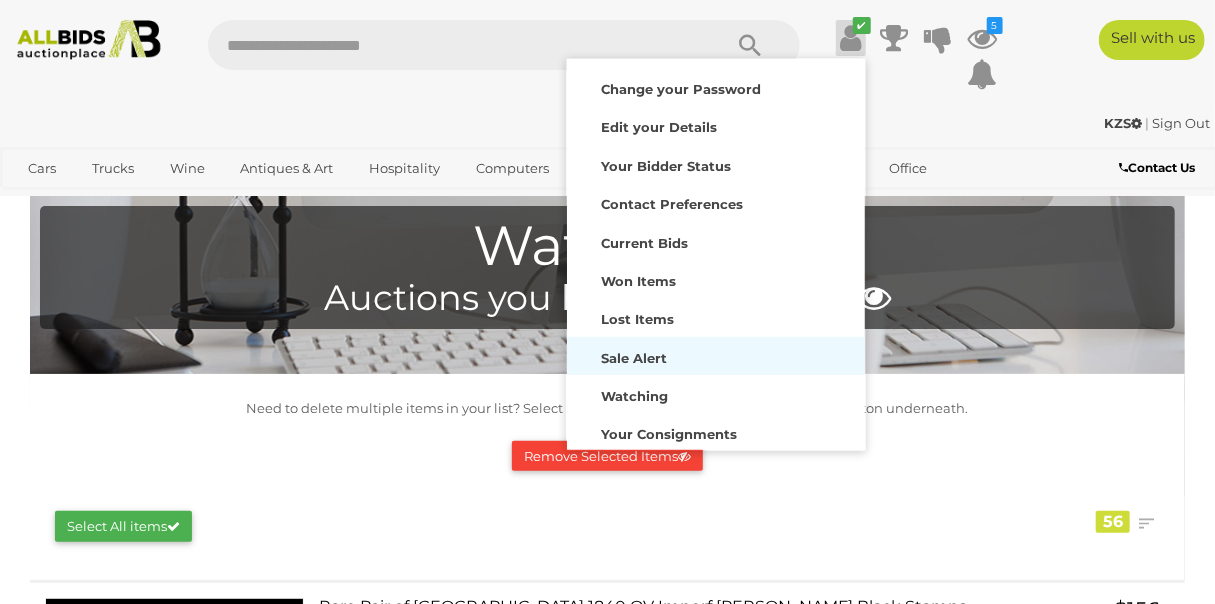 scroll, scrollTop: 156, scrollLeft: 0, axis: vertical 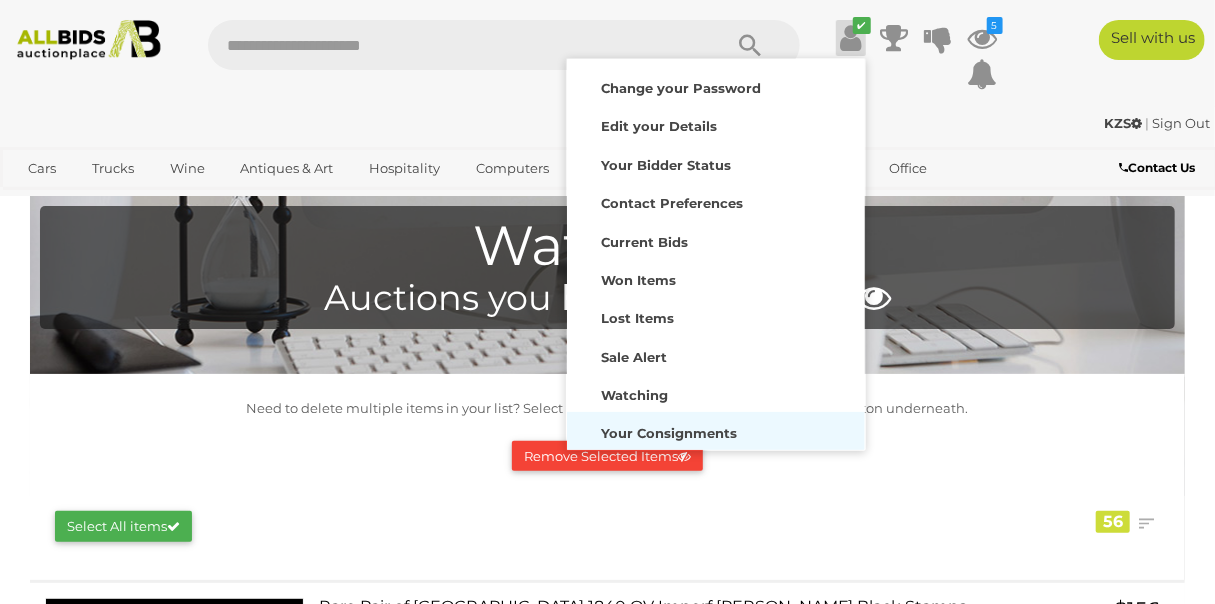 click on "Your Consignments" at bounding box center (670, 433) 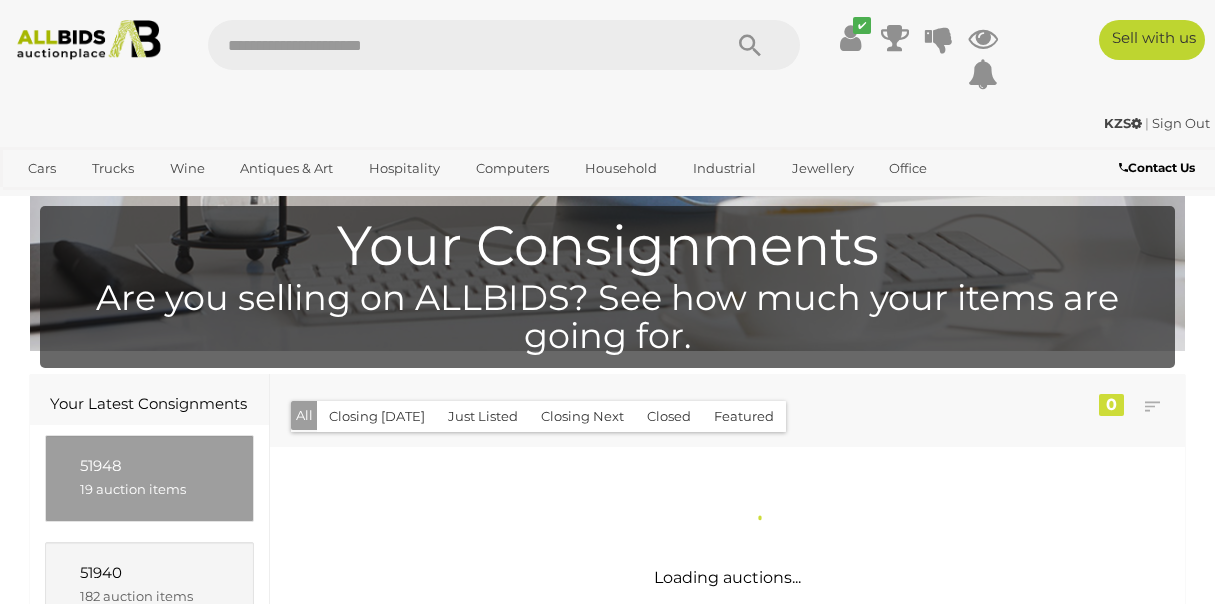 scroll, scrollTop: 0, scrollLeft: 0, axis: both 